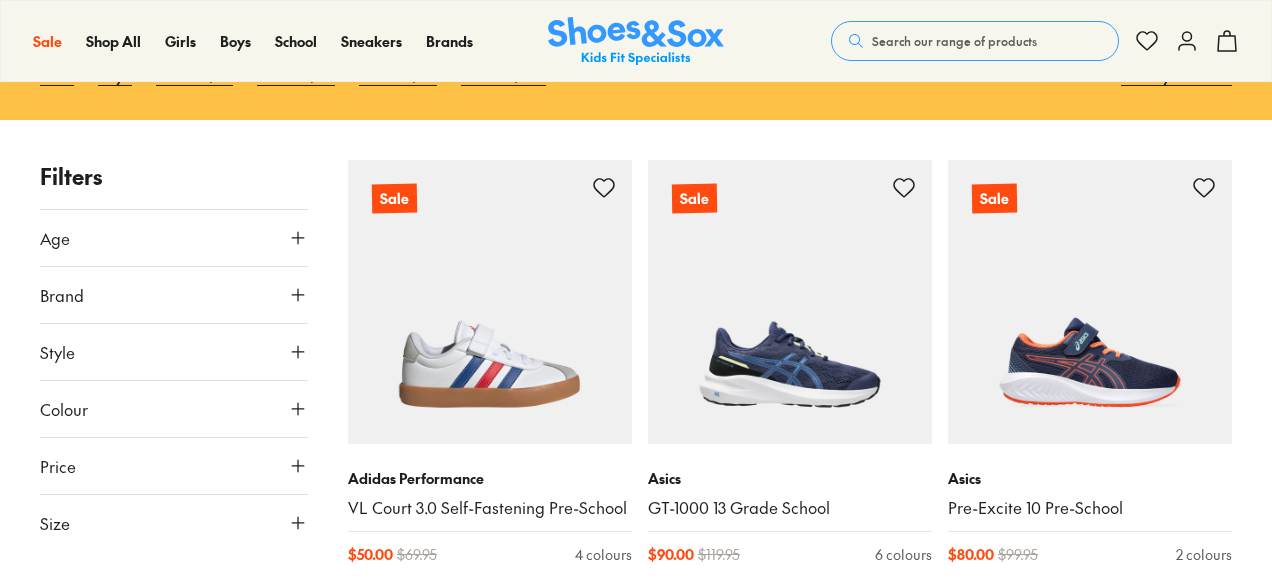scroll, scrollTop: 265, scrollLeft: 0, axis: vertical 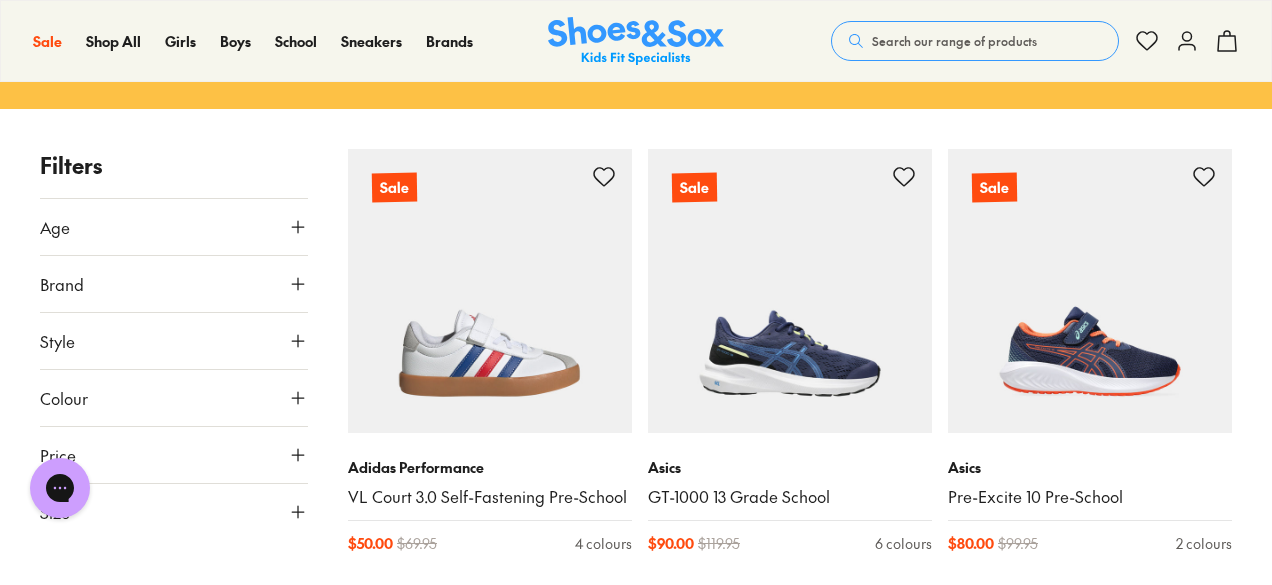 click 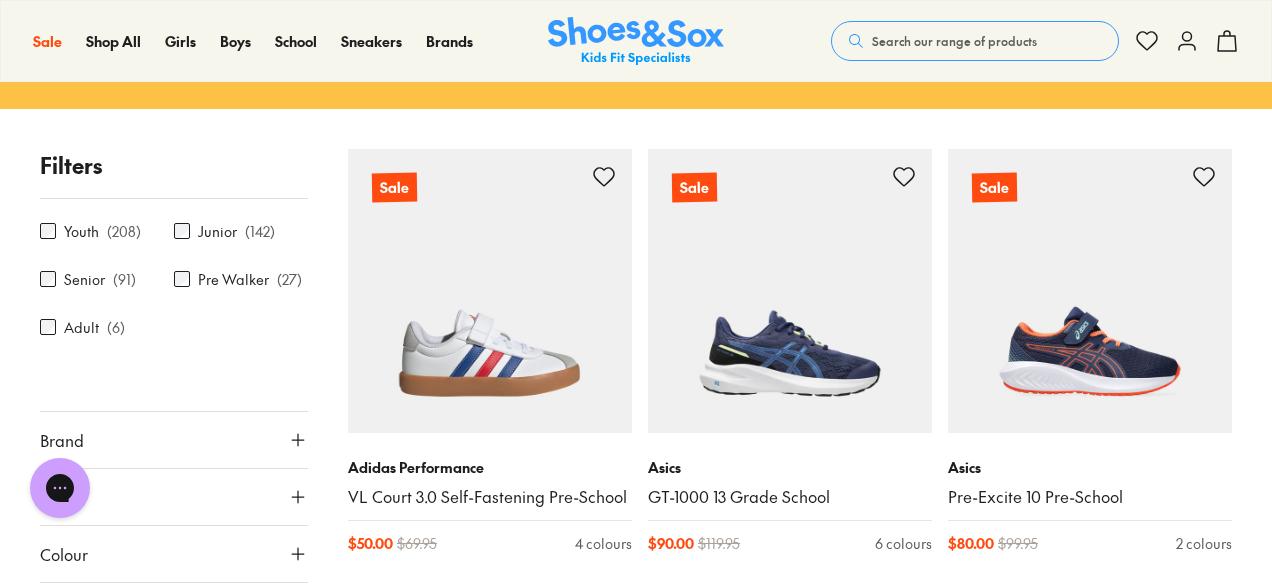 scroll, scrollTop: 155, scrollLeft: 0, axis: vertical 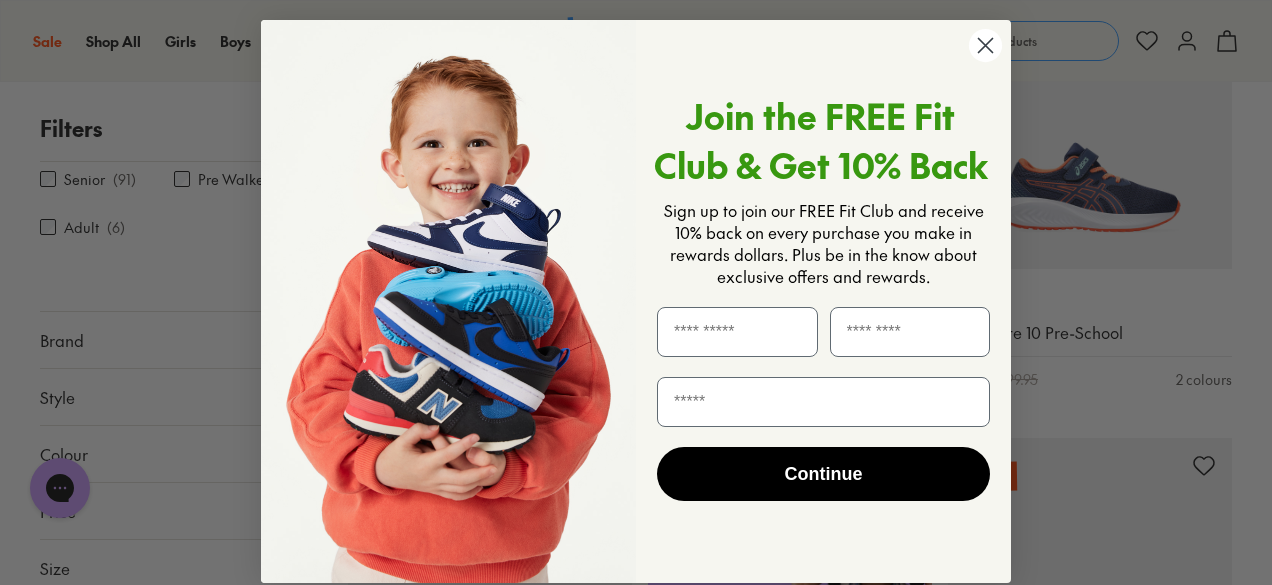 click 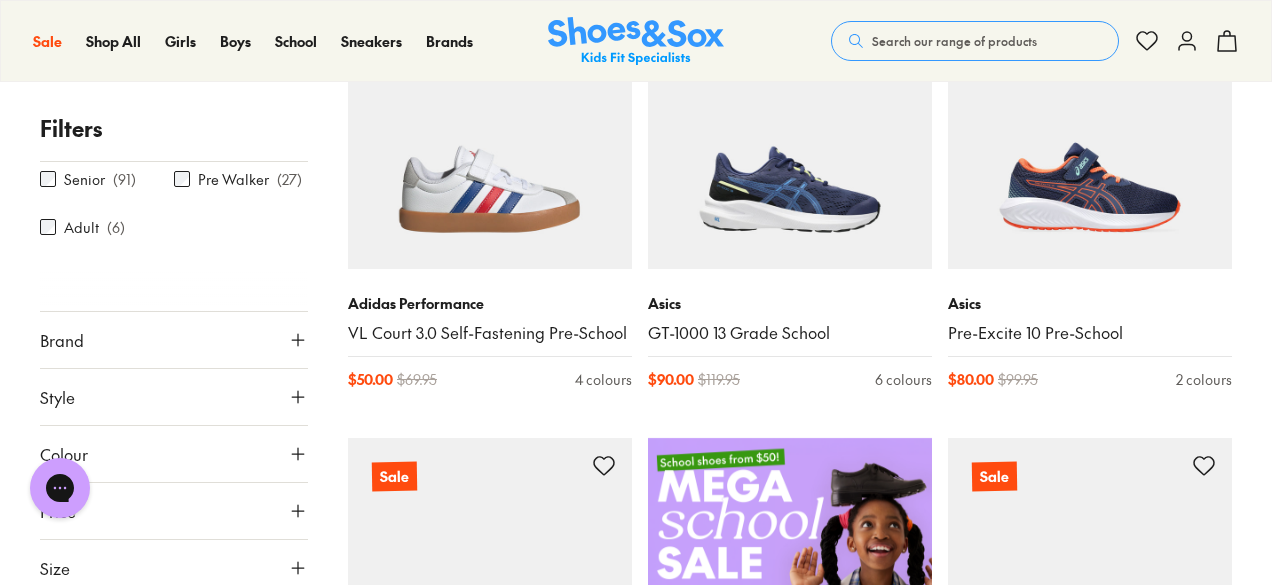 click 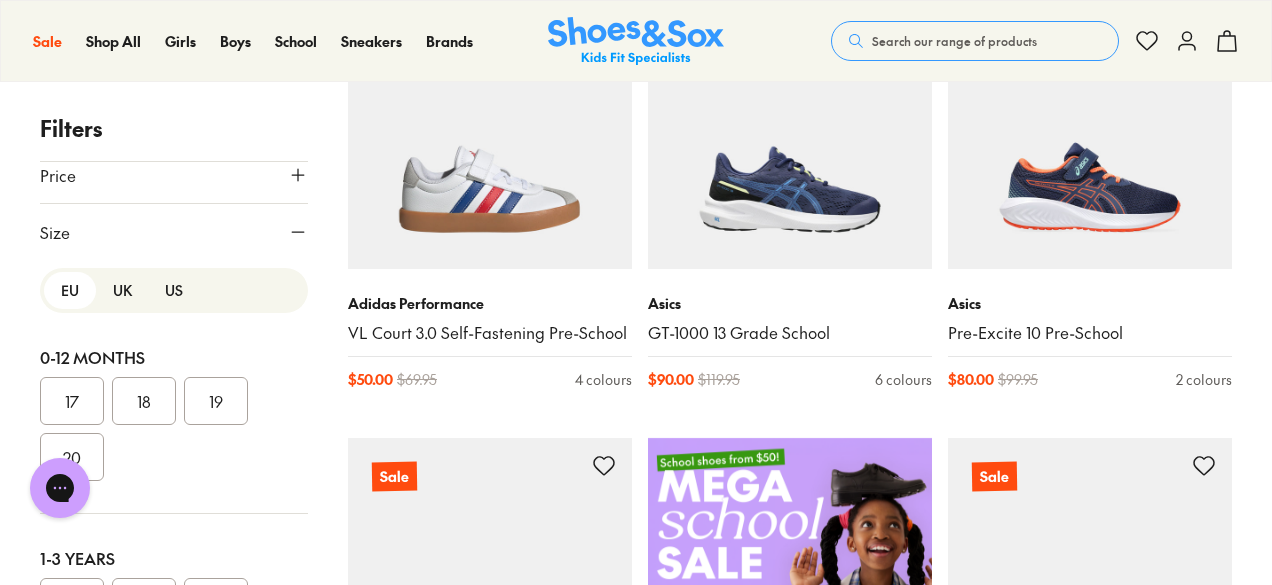 scroll, scrollTop: 495, scrollLeft: 0, axis: vertical 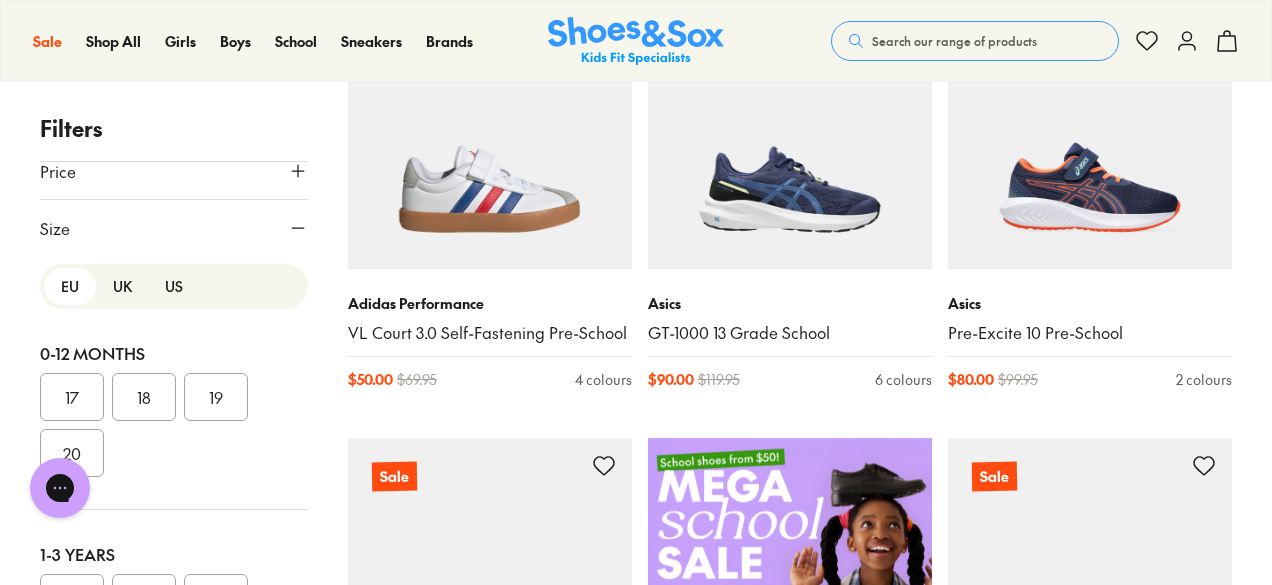 click on "US" at bounding box center [174, 286] 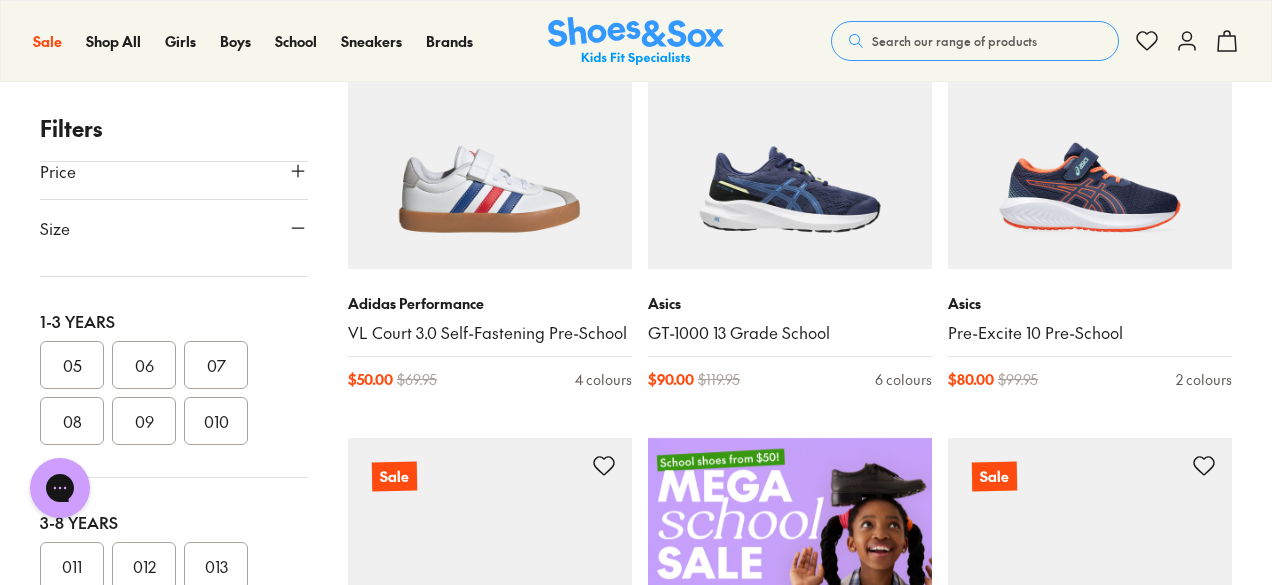 scroll, scrollTop: 271, scrollLeft: 0, axis: vertical 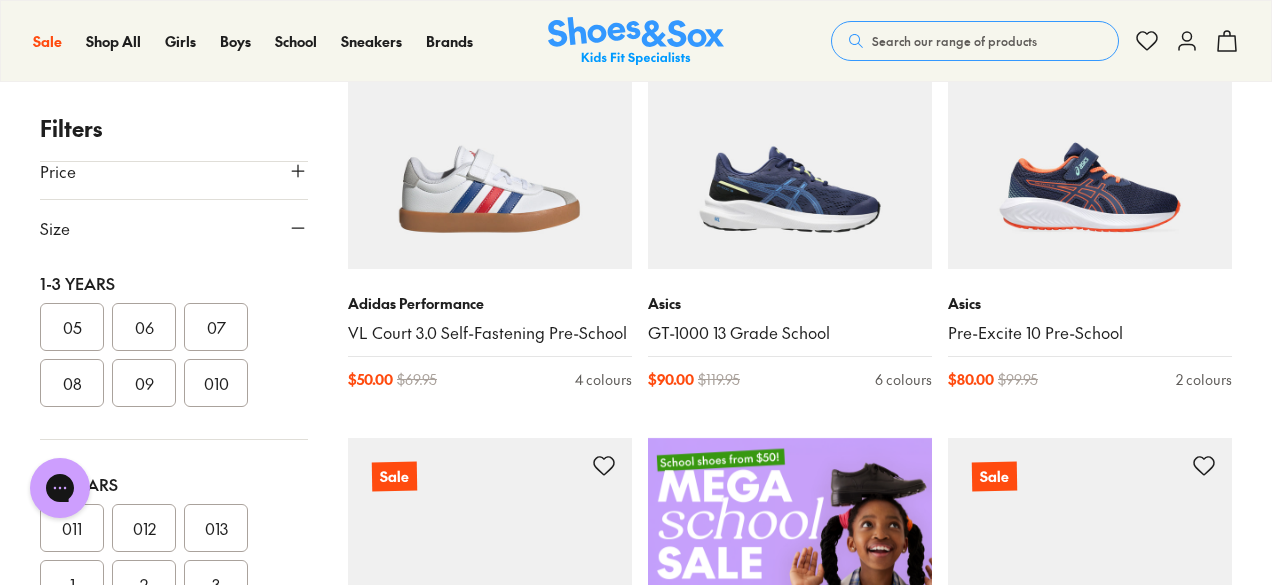 click on "010" at bounding box center [216, 383] 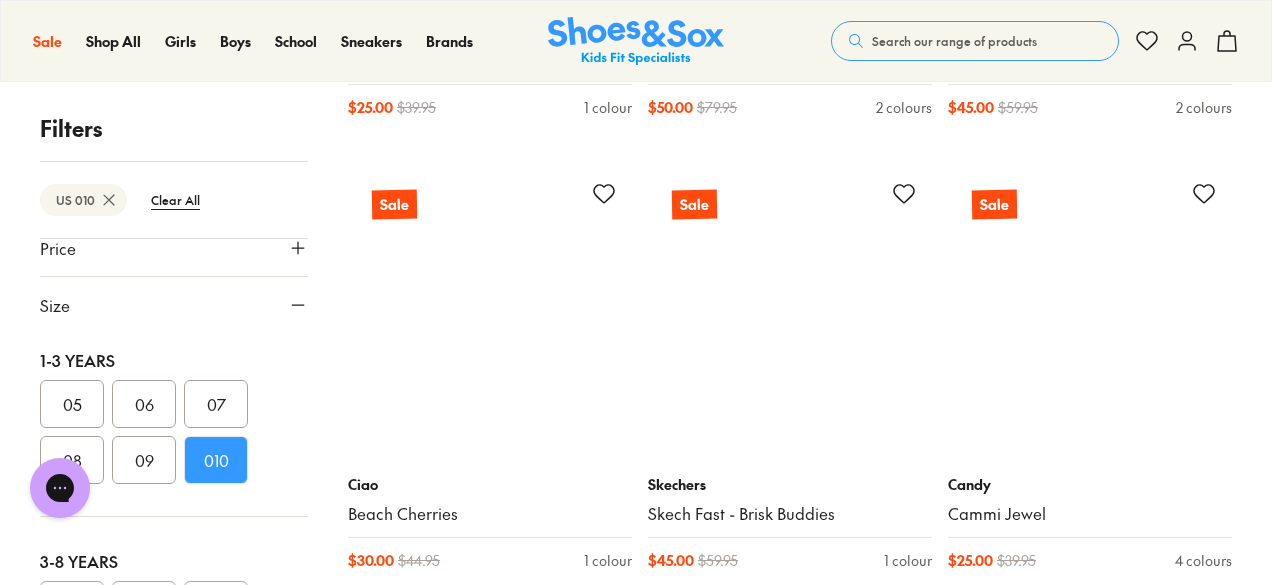scroll, scrollTop: 3435, scrollLeft: 0, axis: vertical 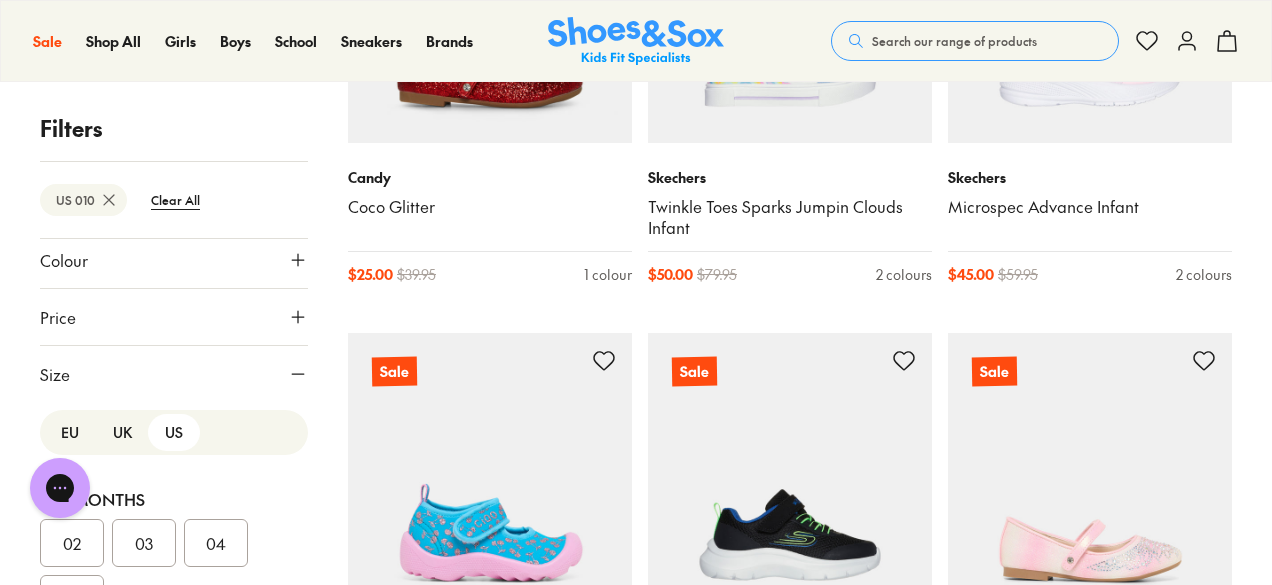 click 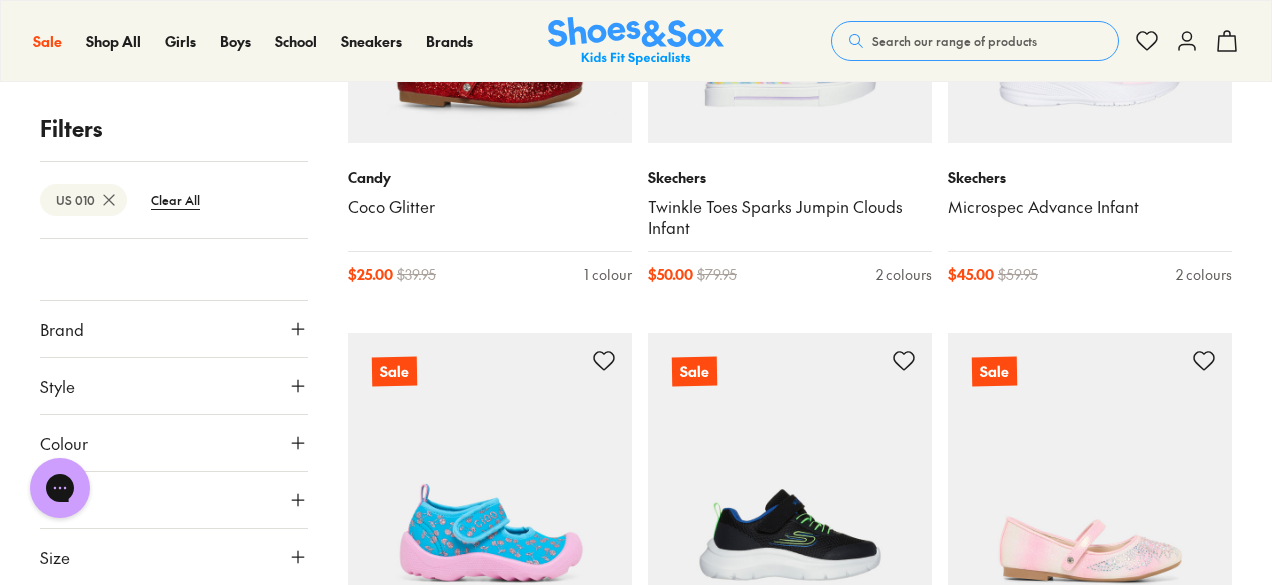 scroll, scrollTop: 232, scrollLeft: 0, axis: vertical 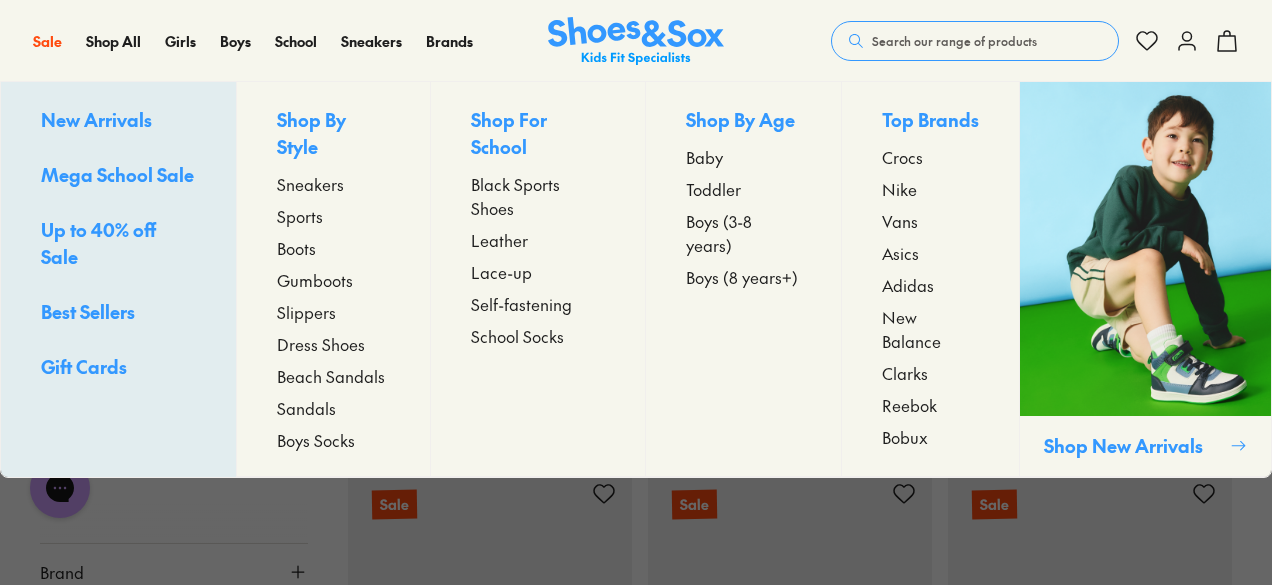 click on "Sneakers" at bounding box center (310, 184) 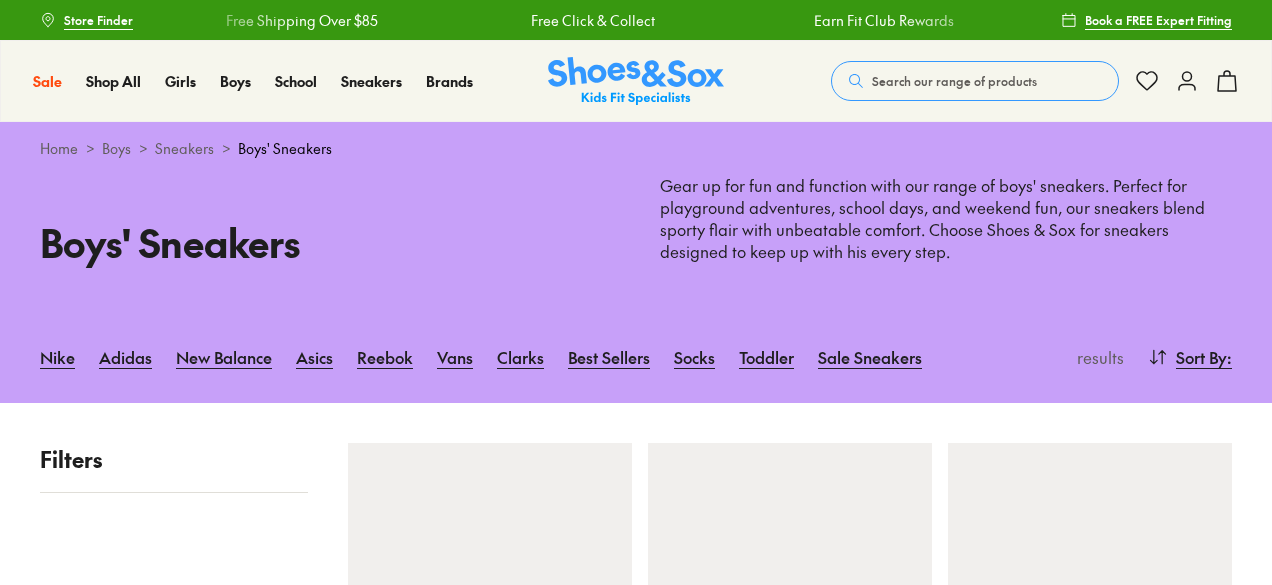 scroll, scrollTop: 0, scrollLeft: 0, axis: both 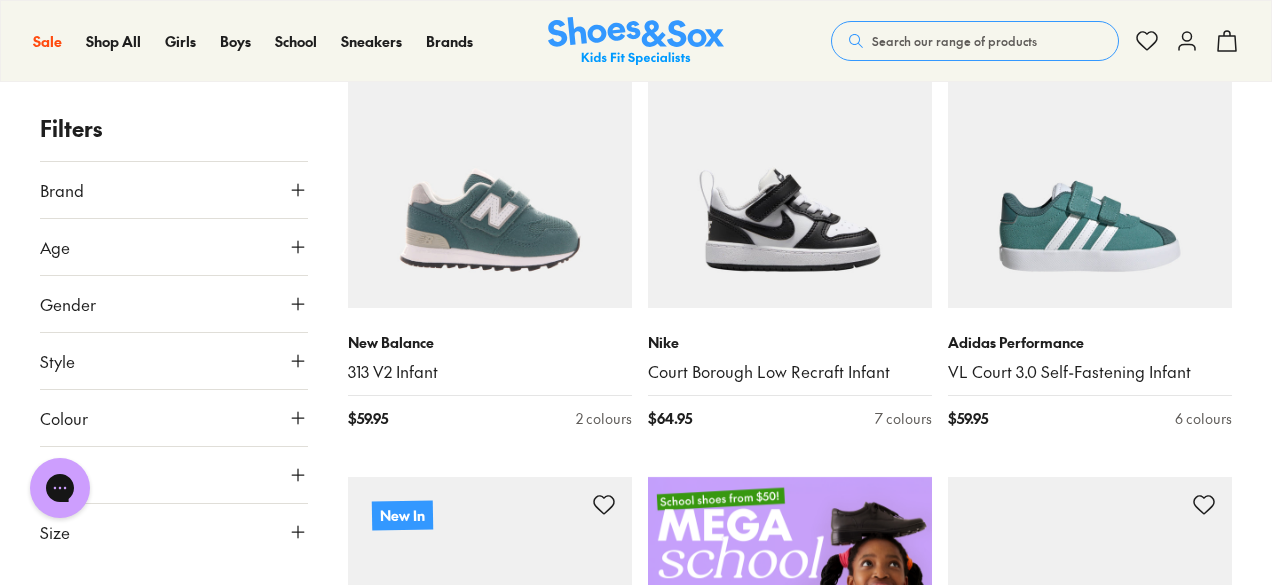 click 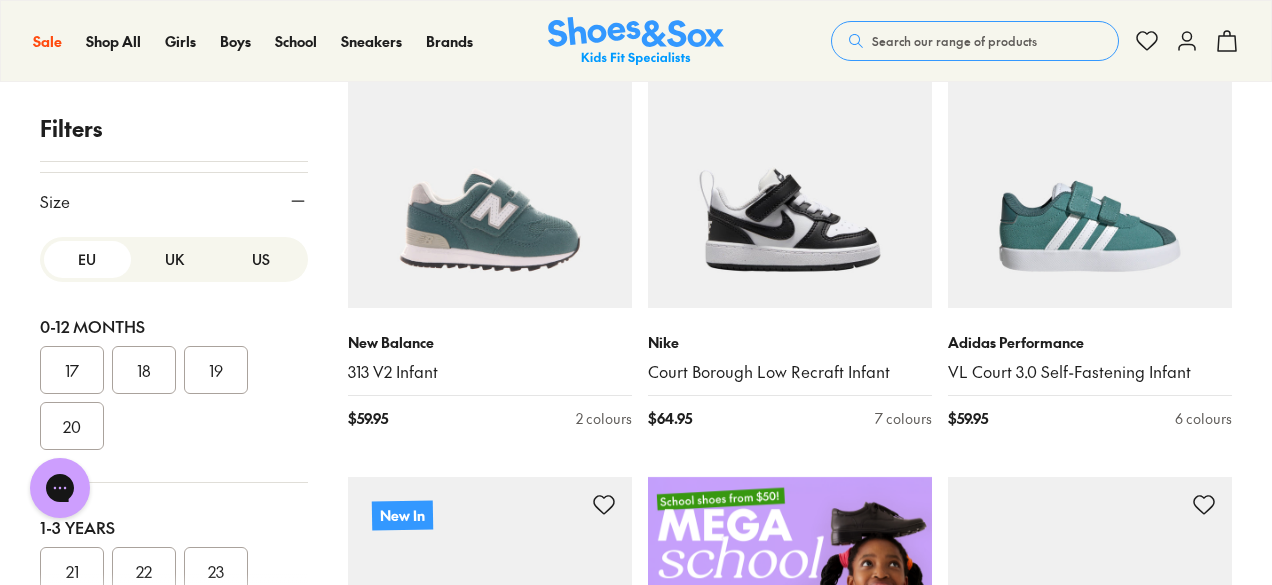 scroll, scrollTop: 333, scrollLeft: 0, axis: vertical 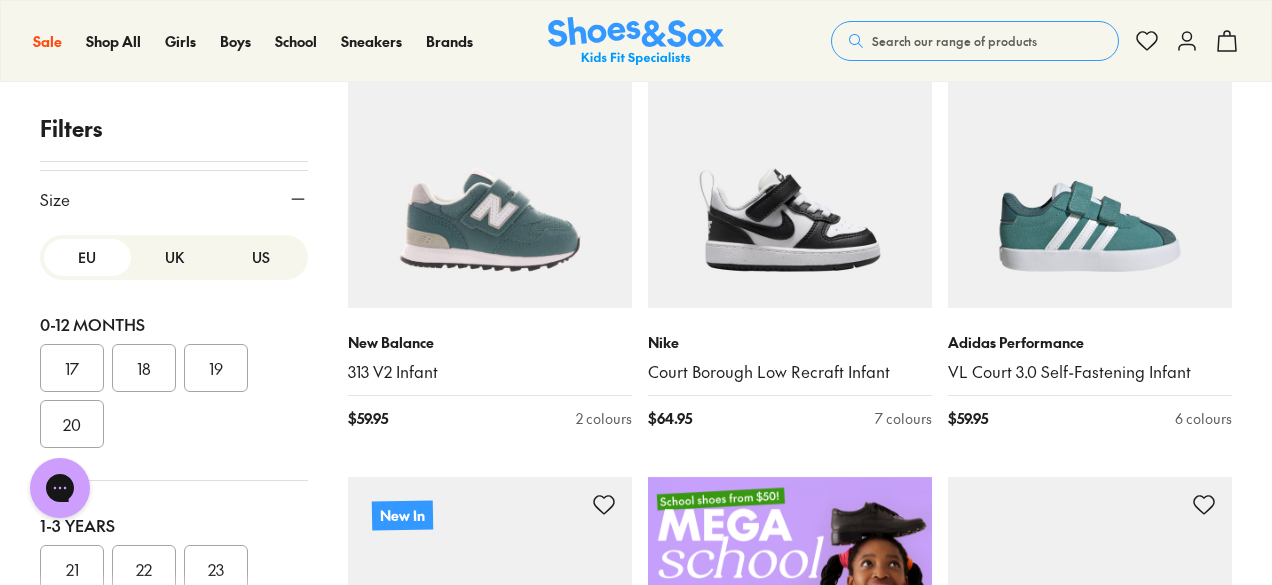 click on "US" at bounding box center (260, 257) 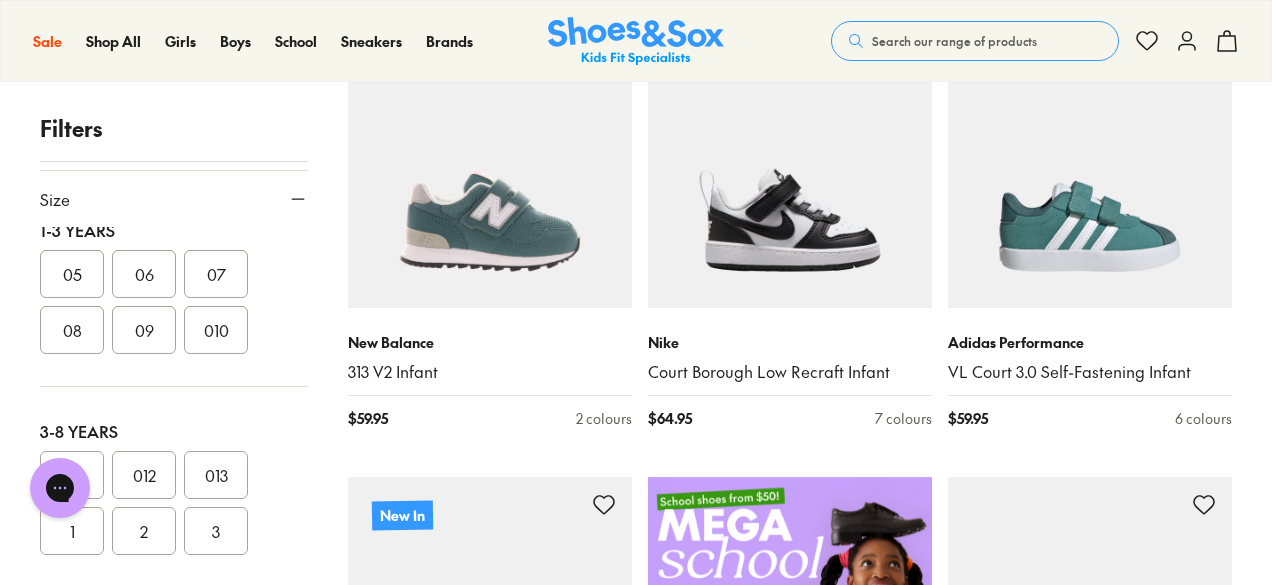 scroll, scrollTop: 293, scrollLeft: 0, axis: vertical 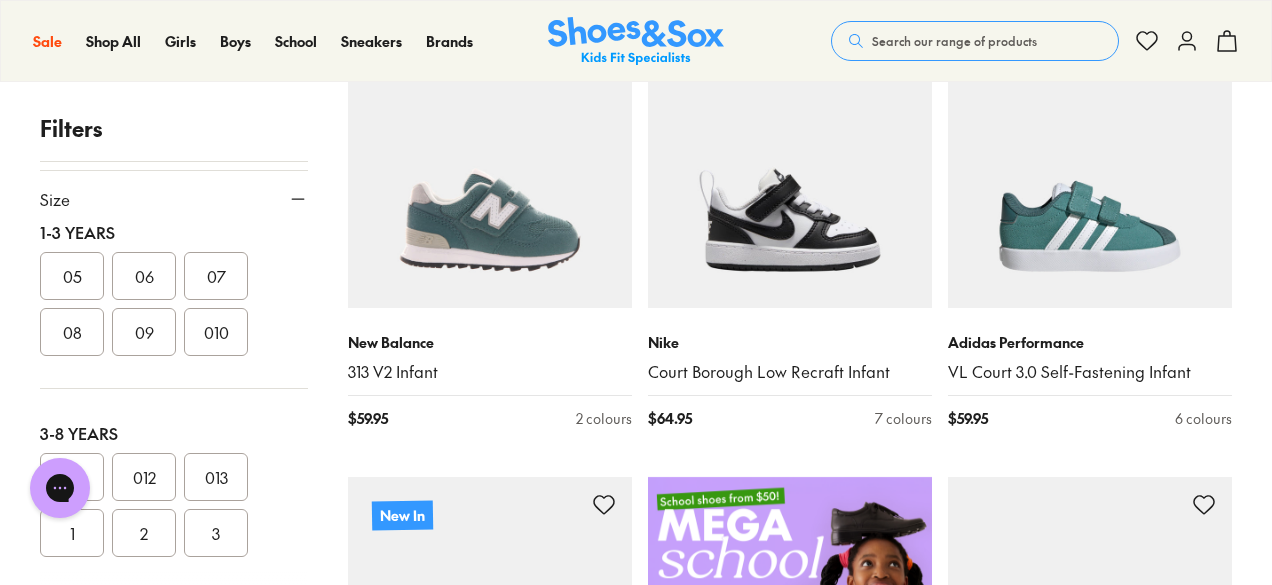 click on "010" at bounding box center [216, 332] 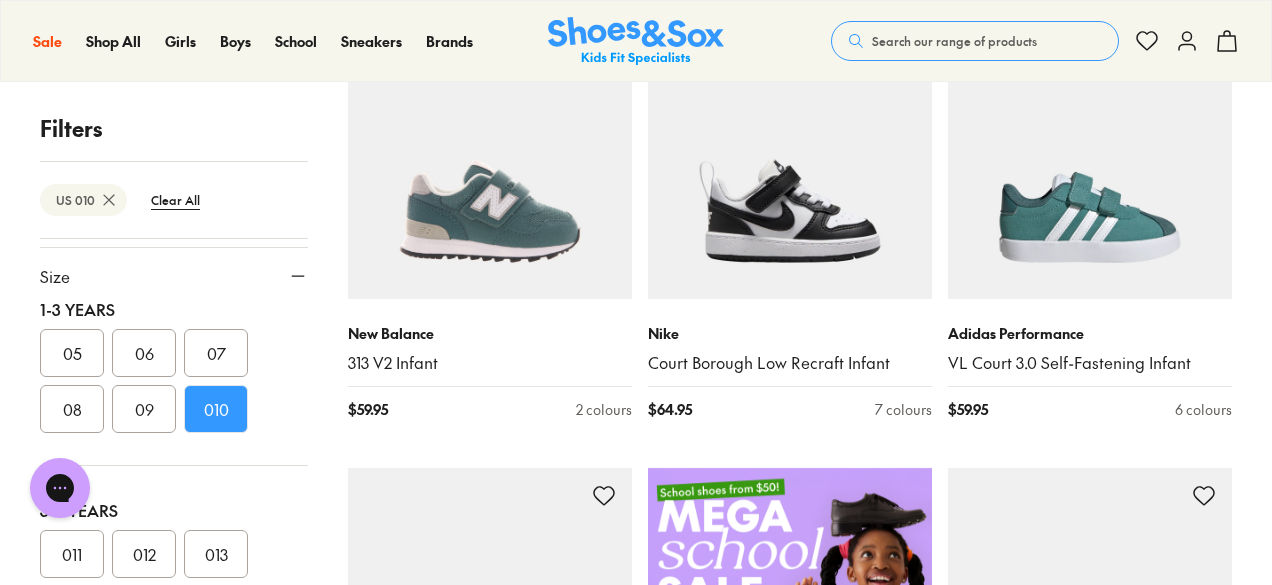 scroll, scrollTop: 429, scrollLeft: 0, axis: vertical 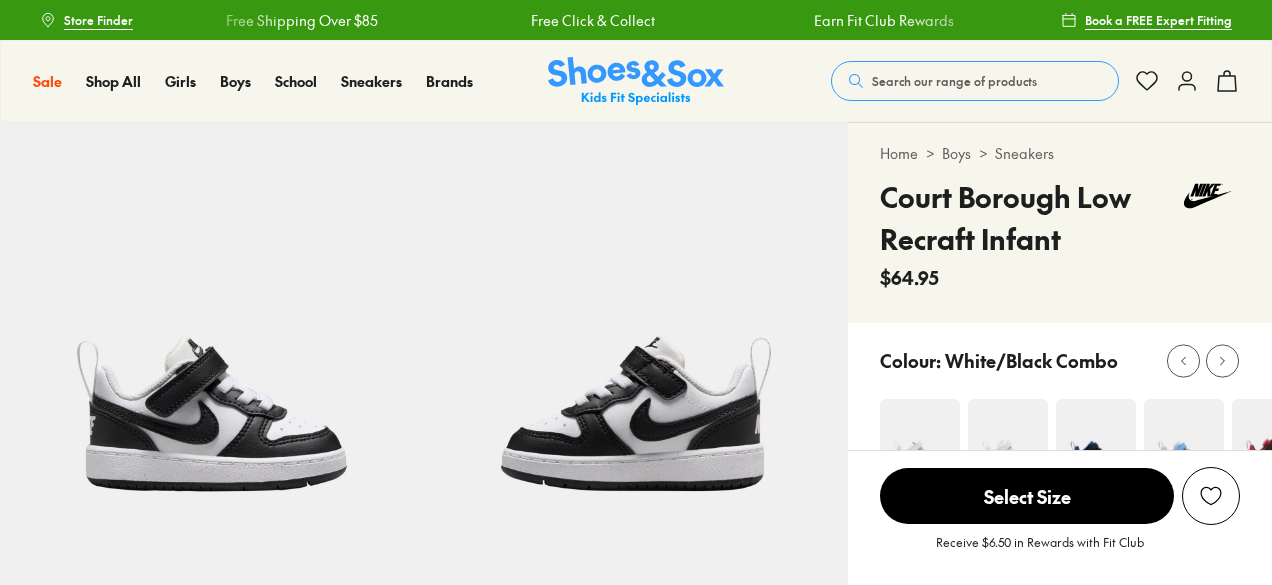 select on "*" 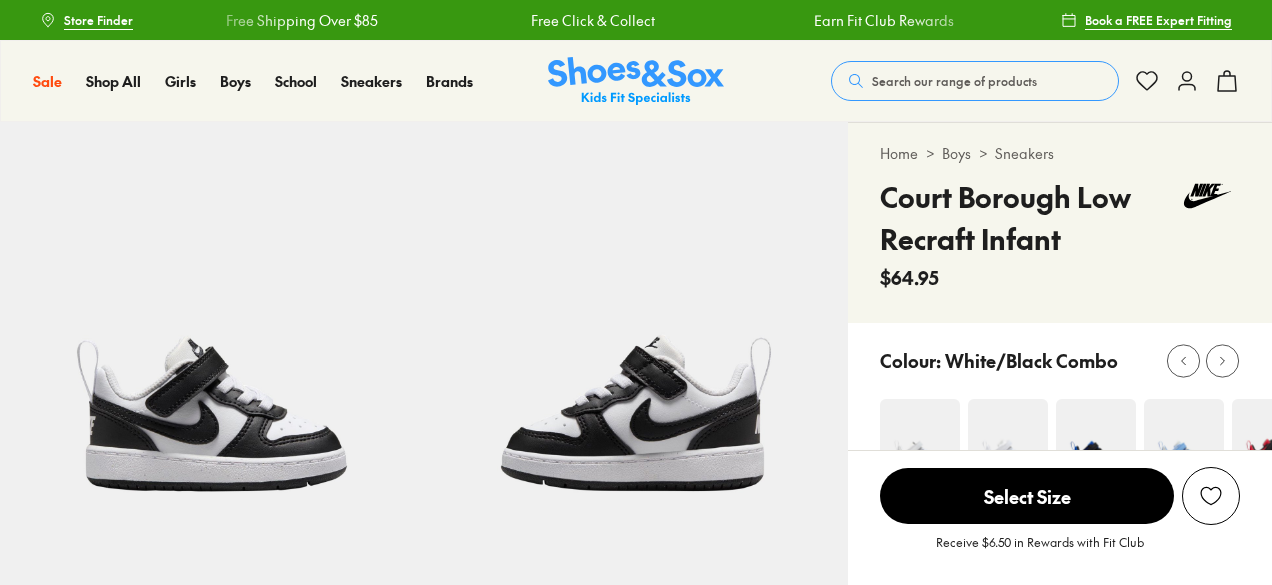 scroll, scrollTop: 0, scrollLeft: 0, axis: both 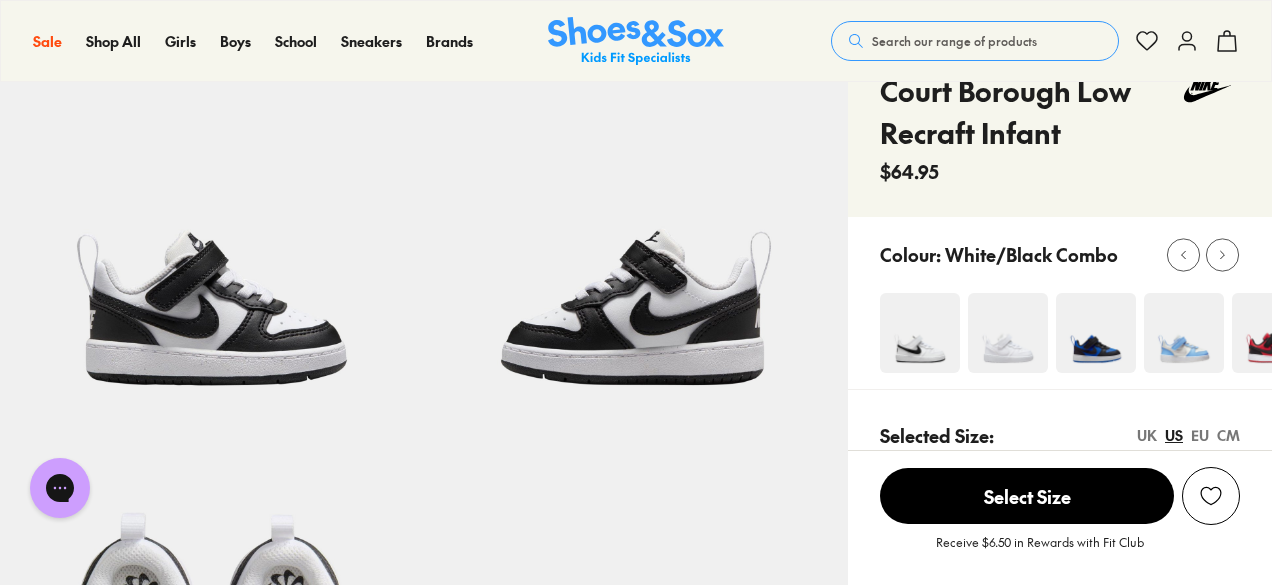 click at bounding box center (1096, 333) 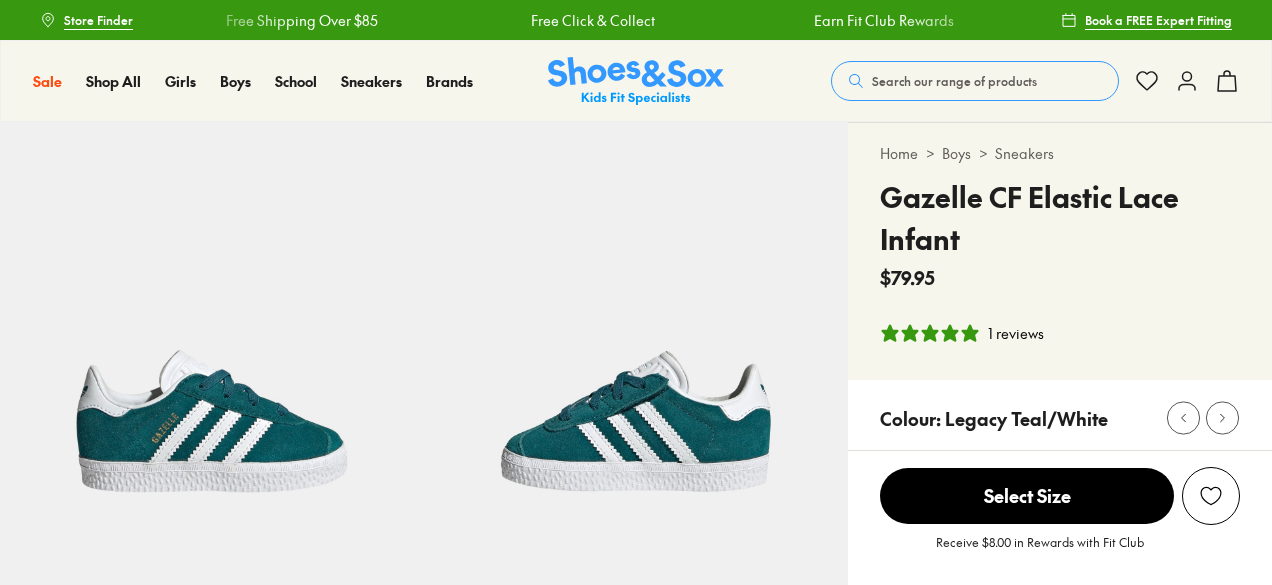 select on "*" 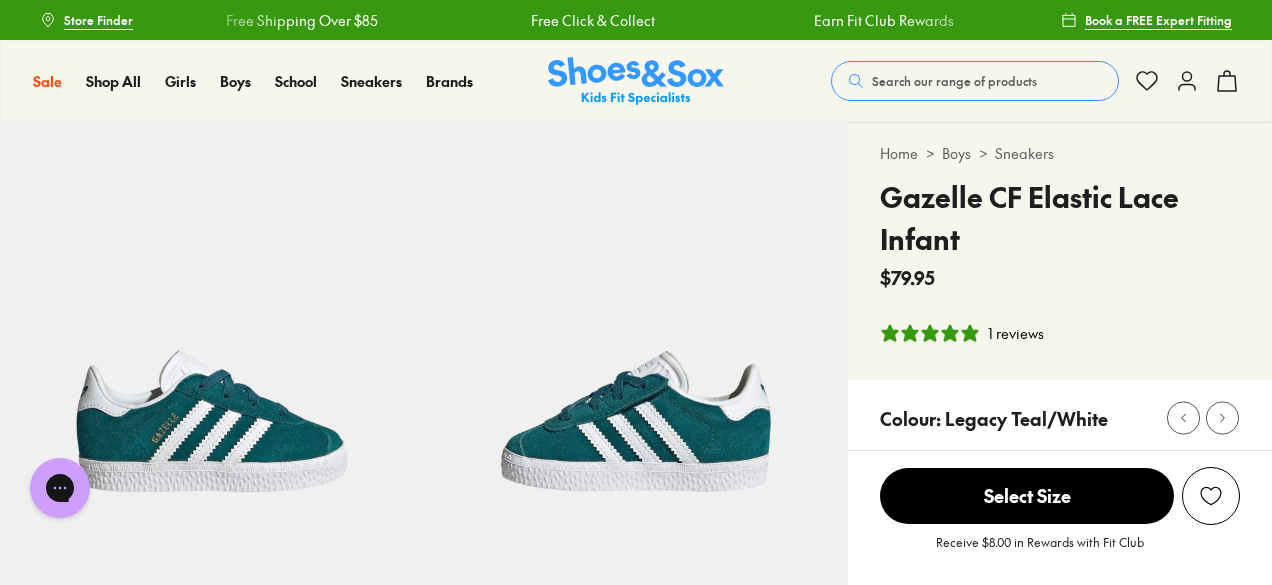 scroll, scrollTop: 0, scrollLeft: 0, axis: both 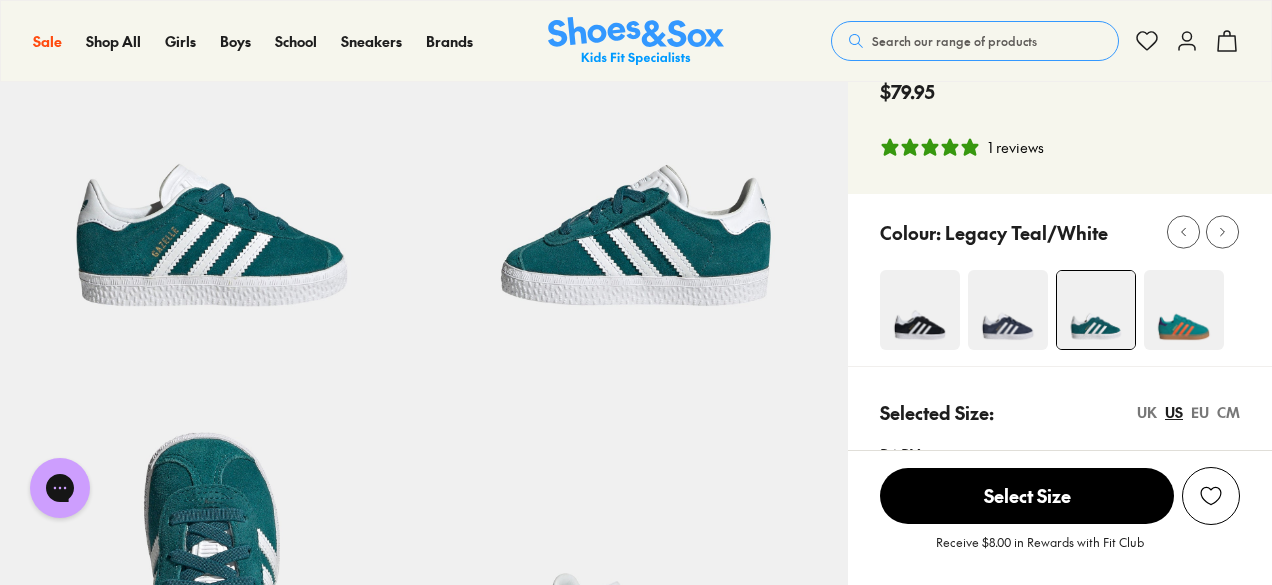 click at bounding box center [920, 310] 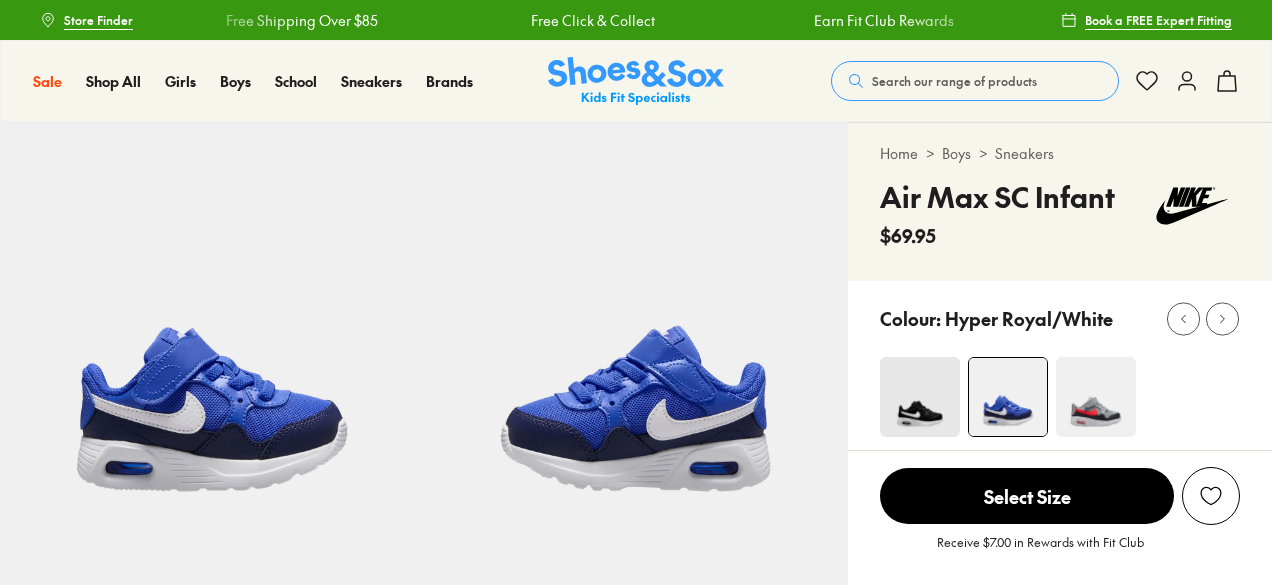 select on "*" 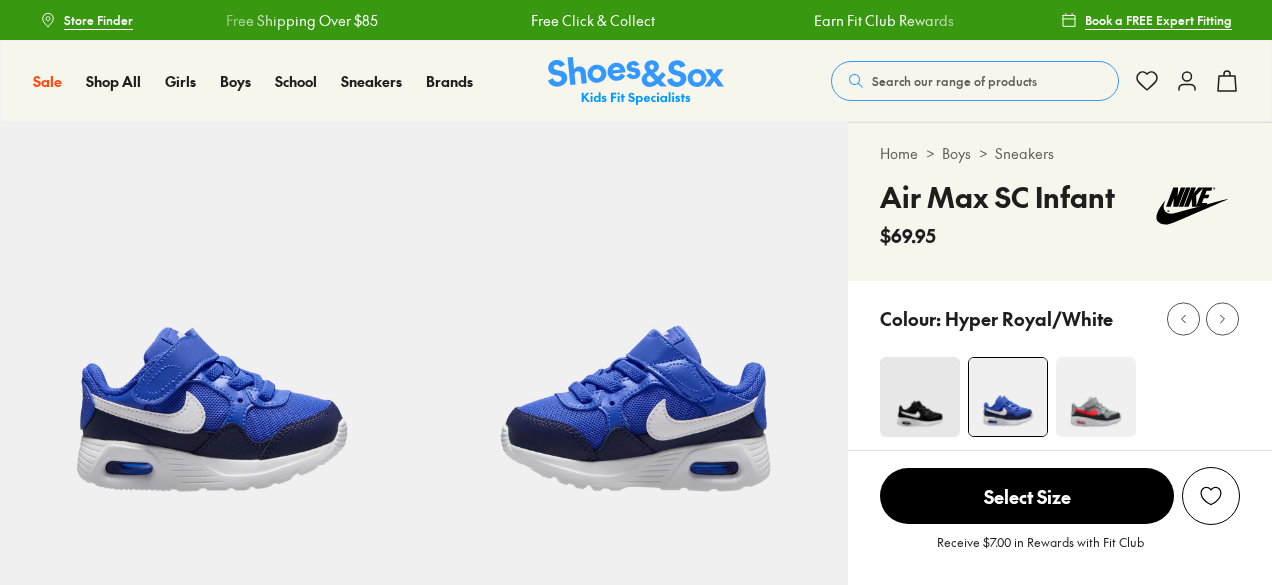 scroll, scrollTop: 0, scrollLeft: 0, axis: both 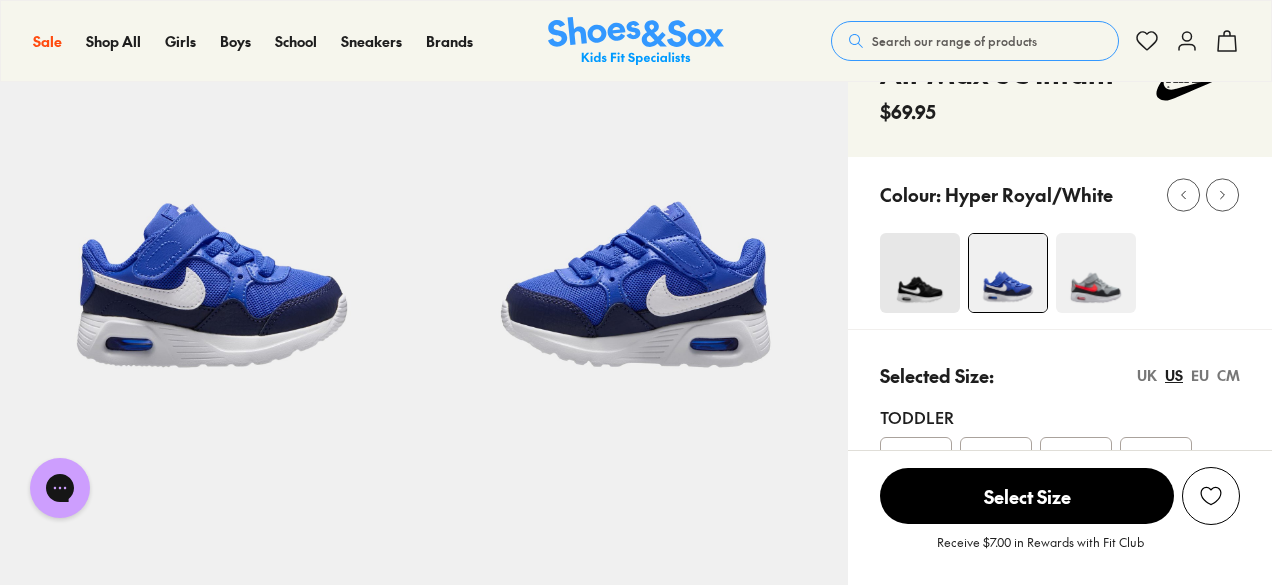 click at bounding box center (920, 273) 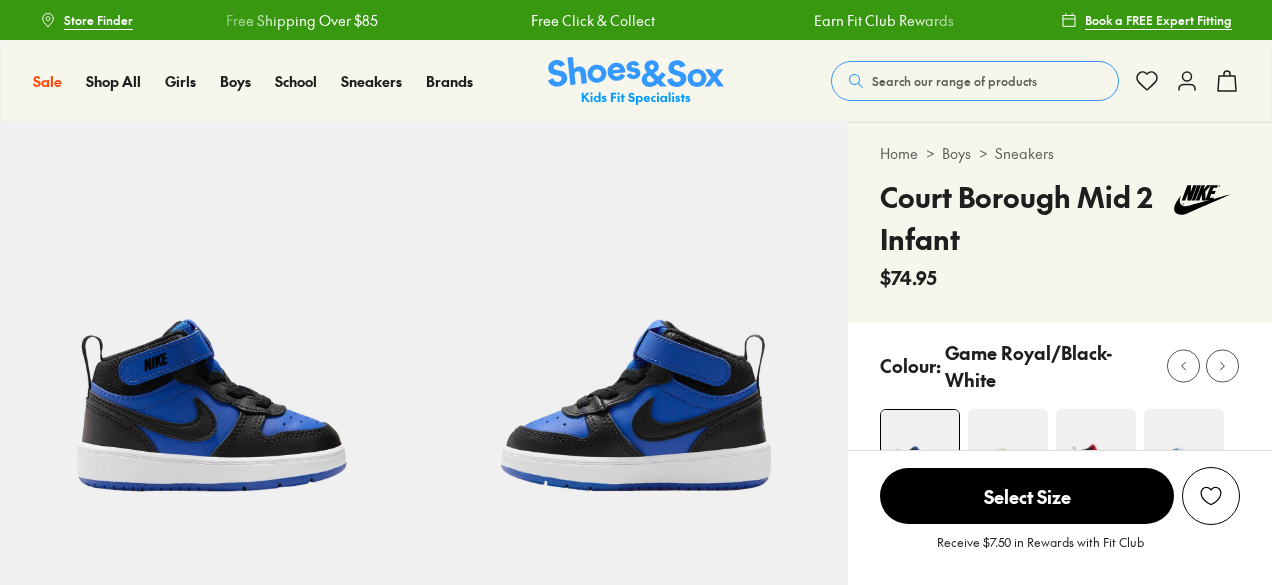 select on "*" 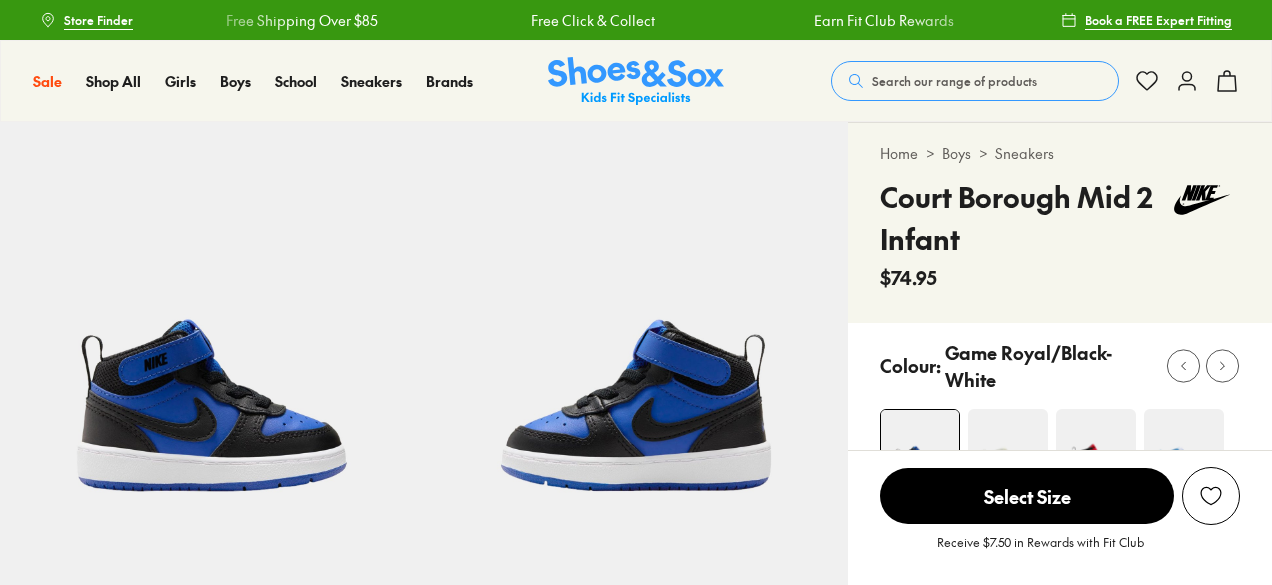 scroll, scrollTop: 0, scrollLeft: 0, axis: both 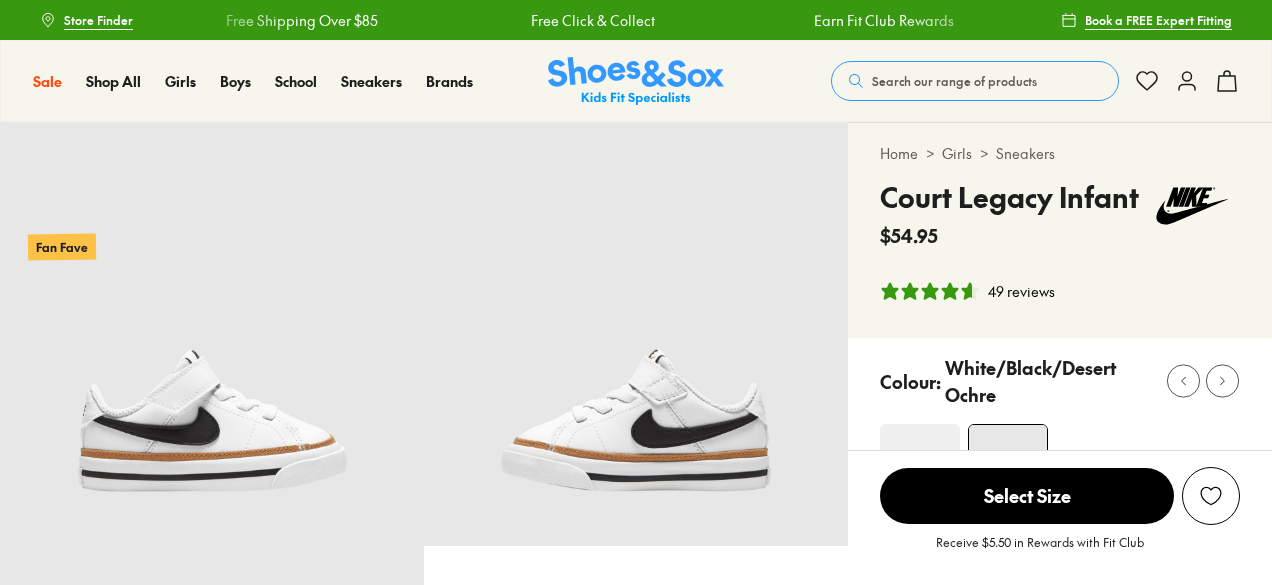 select on "*" 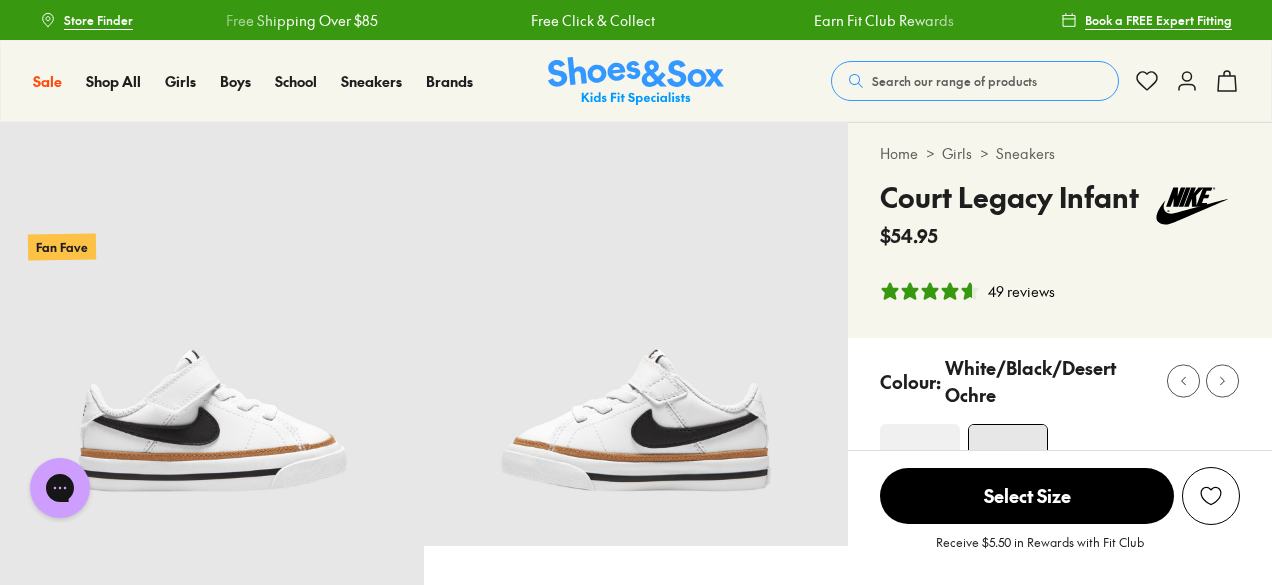 scroll, scrollTop: 0, scrollLeft: 0, axis: both 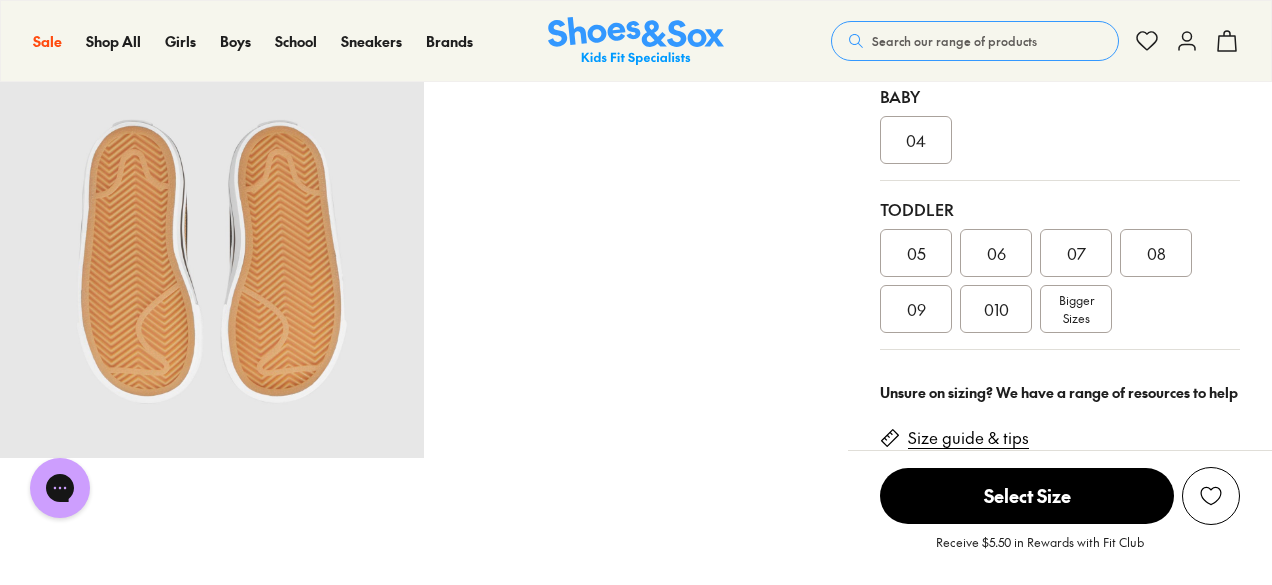 click on "010" at bounding box center [996, 309] 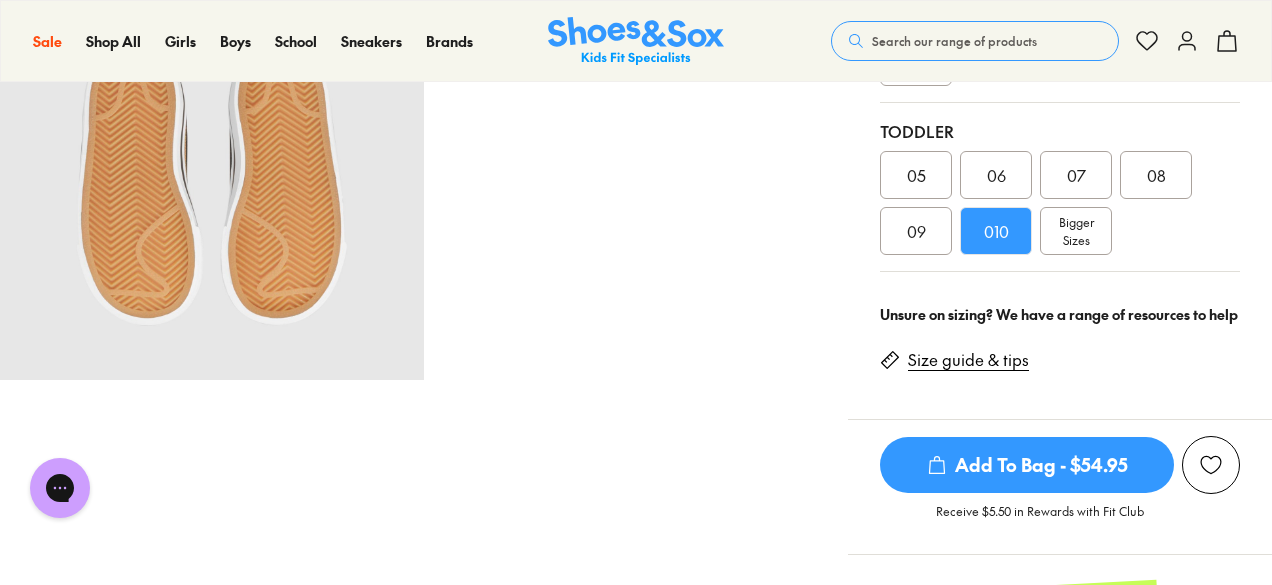 scroll, scrollTop: 635, scrollLeft: 0, axis: vertical 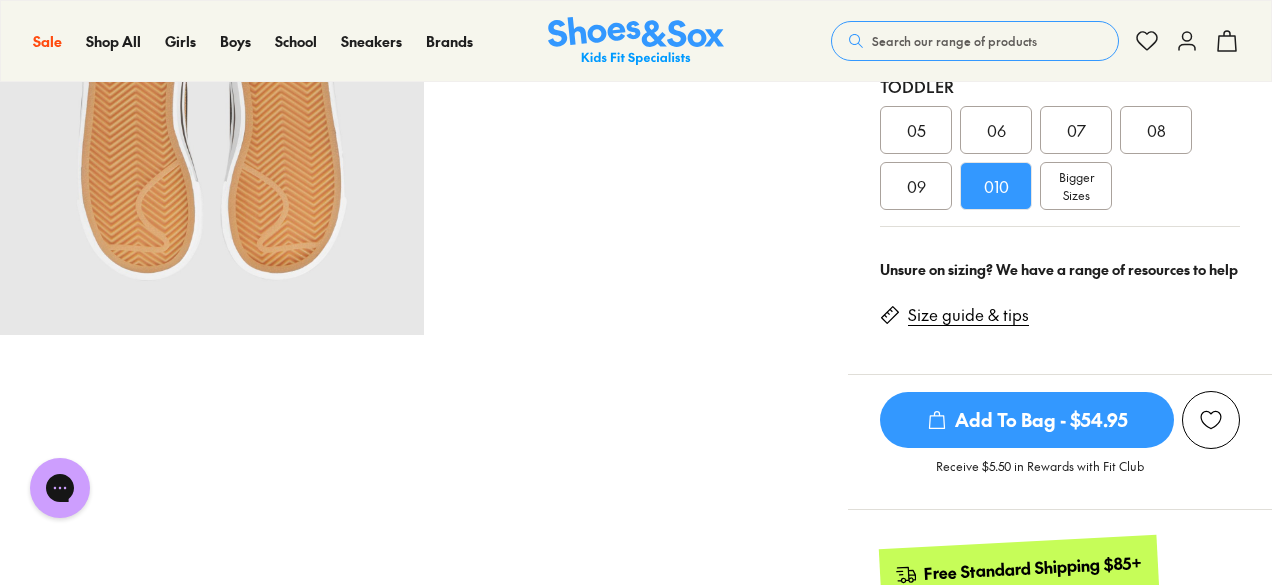 click on "Add To Bag - $54.95" at bounding box center [1027, 420] 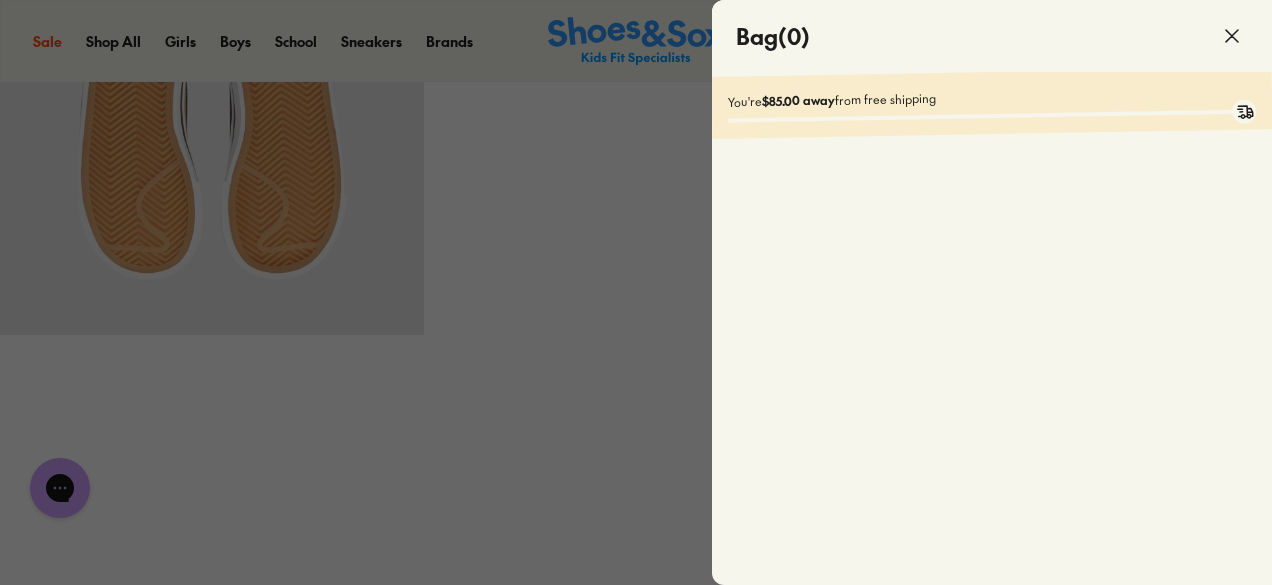 click 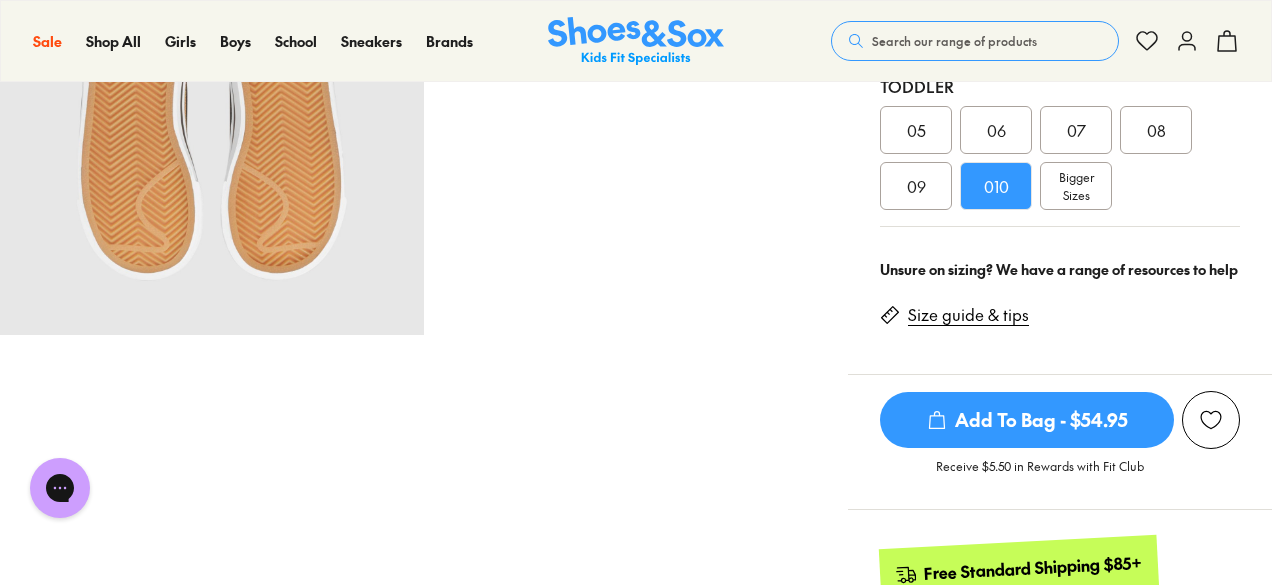 click on "Add To Bag - $54.95" at bounding box center (1027, 420) 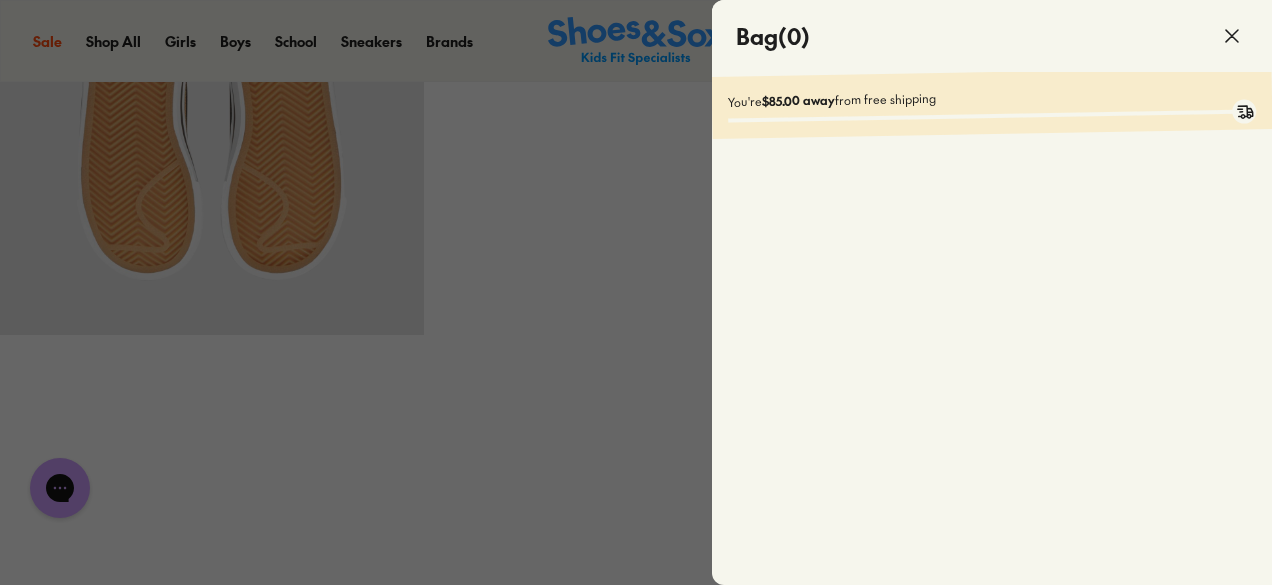 click 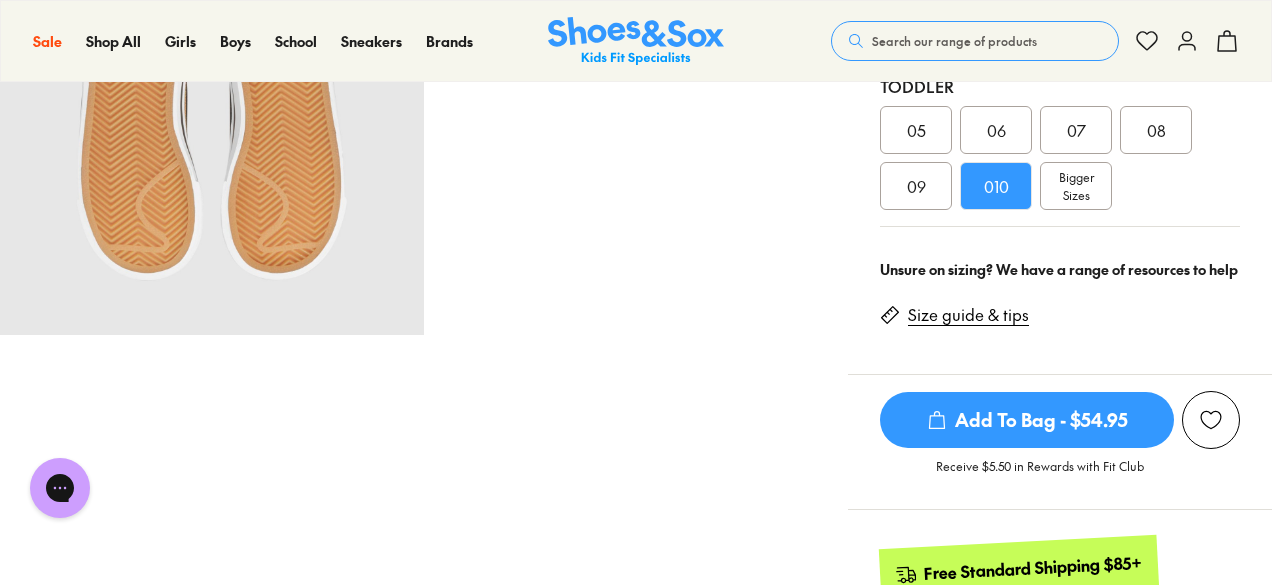 scroll, scrollTop: 0, scrollLeft: 0, axis: both 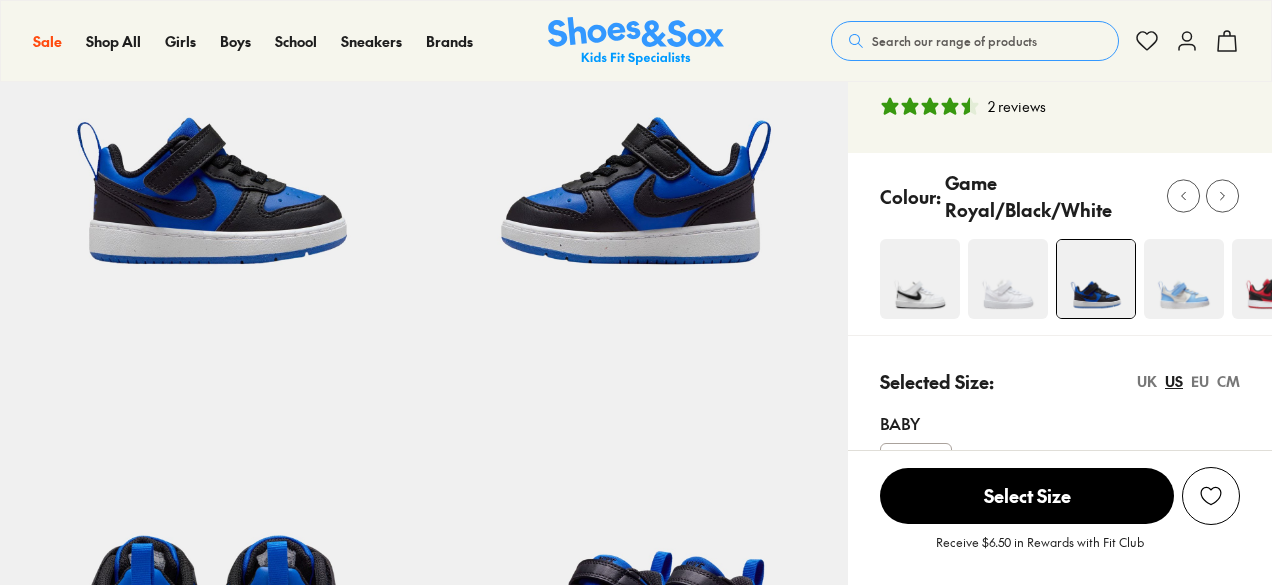 select on "*" 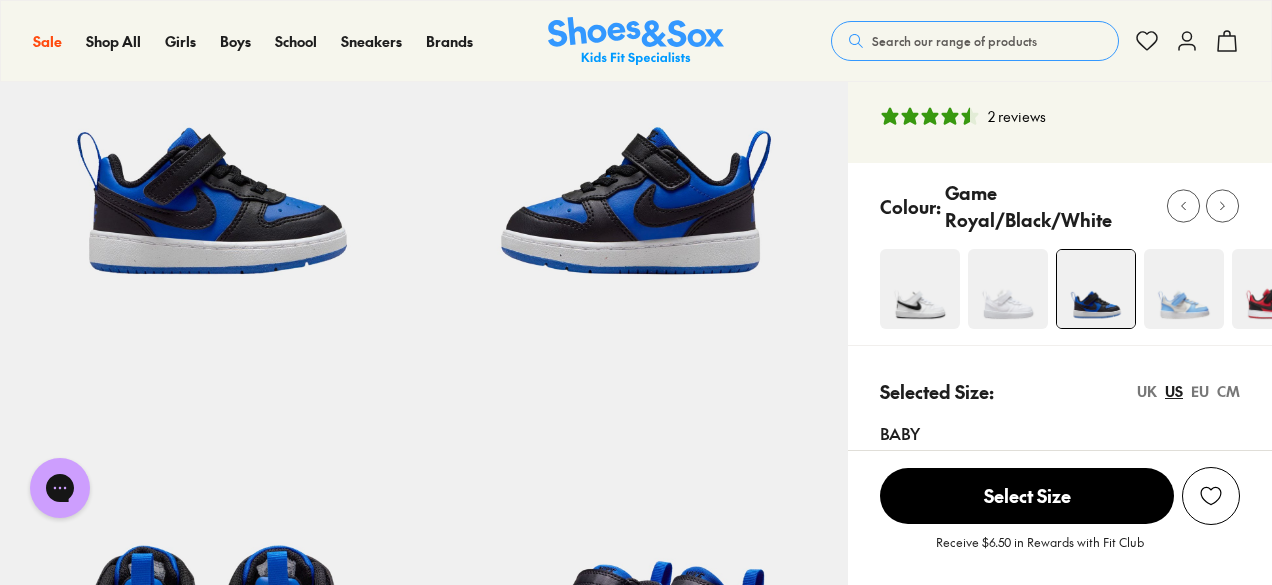 scroll, scrollTop: 0, scrollLeft: 0, axis: both 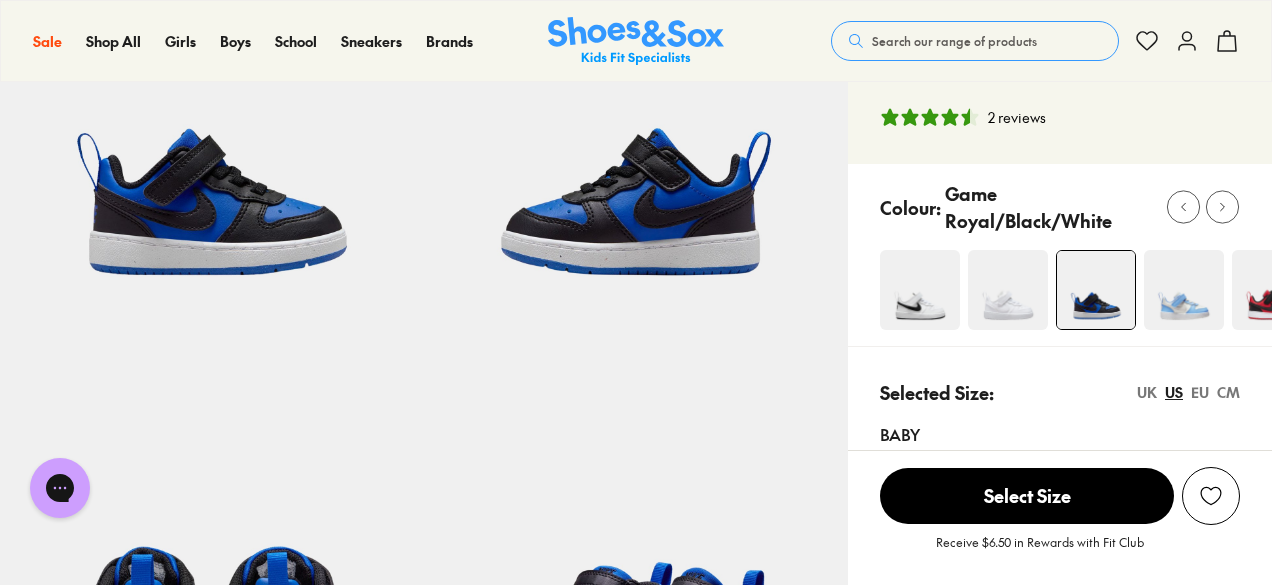 click at bounding box center [1184, 290] 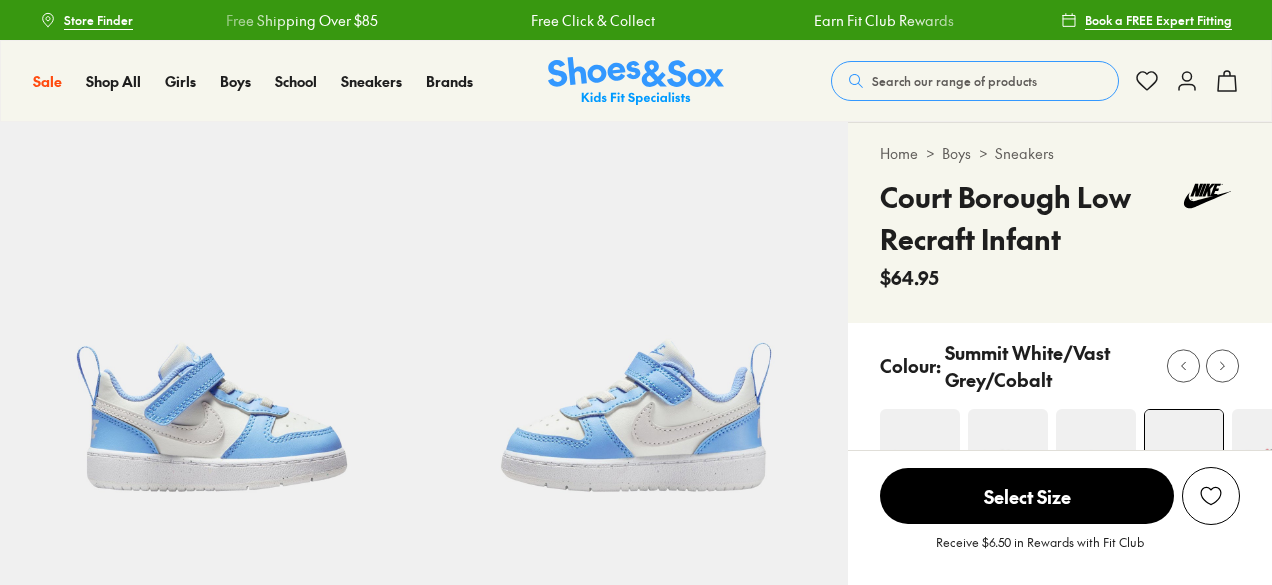scroll, scrollTop: 0, scrollLeft: 0, axis: both 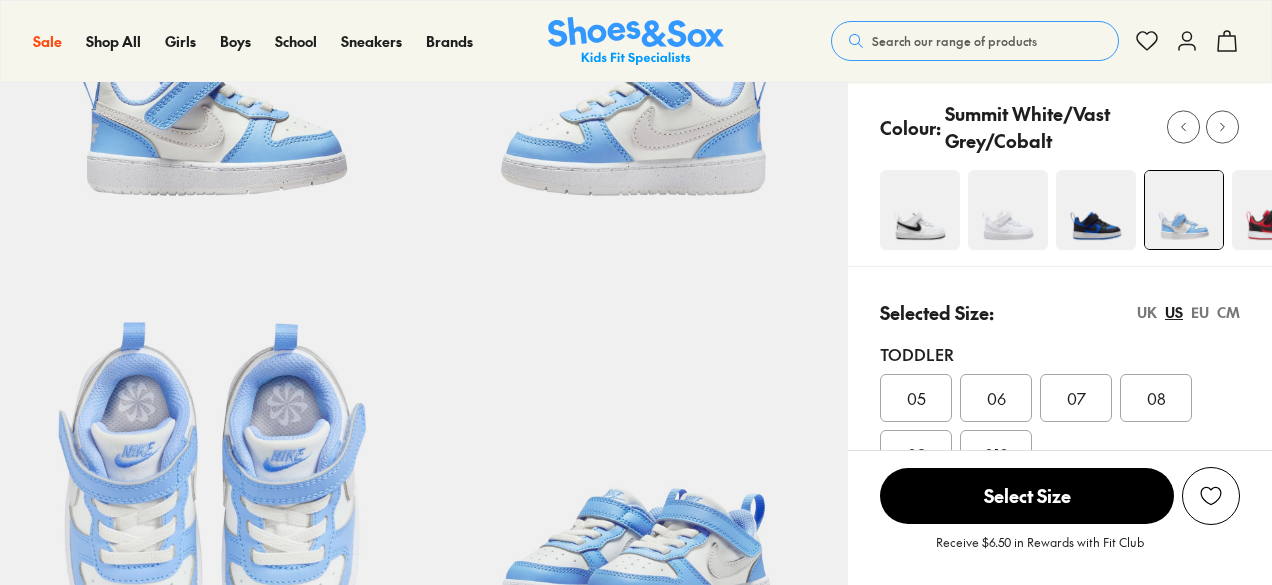 select on "*" 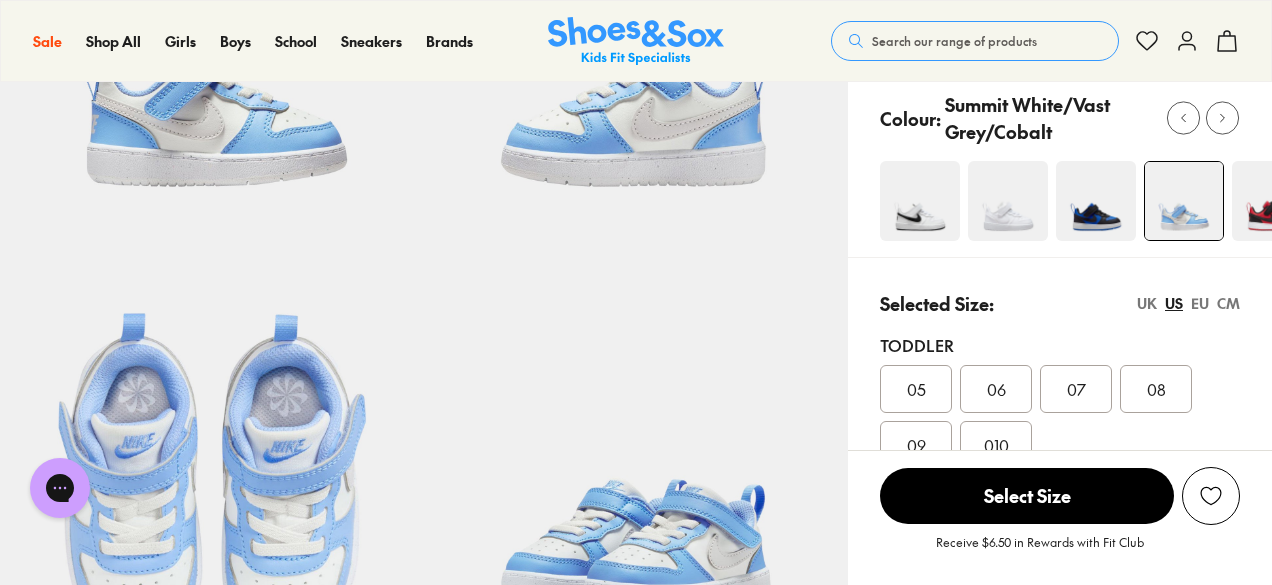 scroll, scrollTop: 306, scrollLeft: 0, axis: vertical 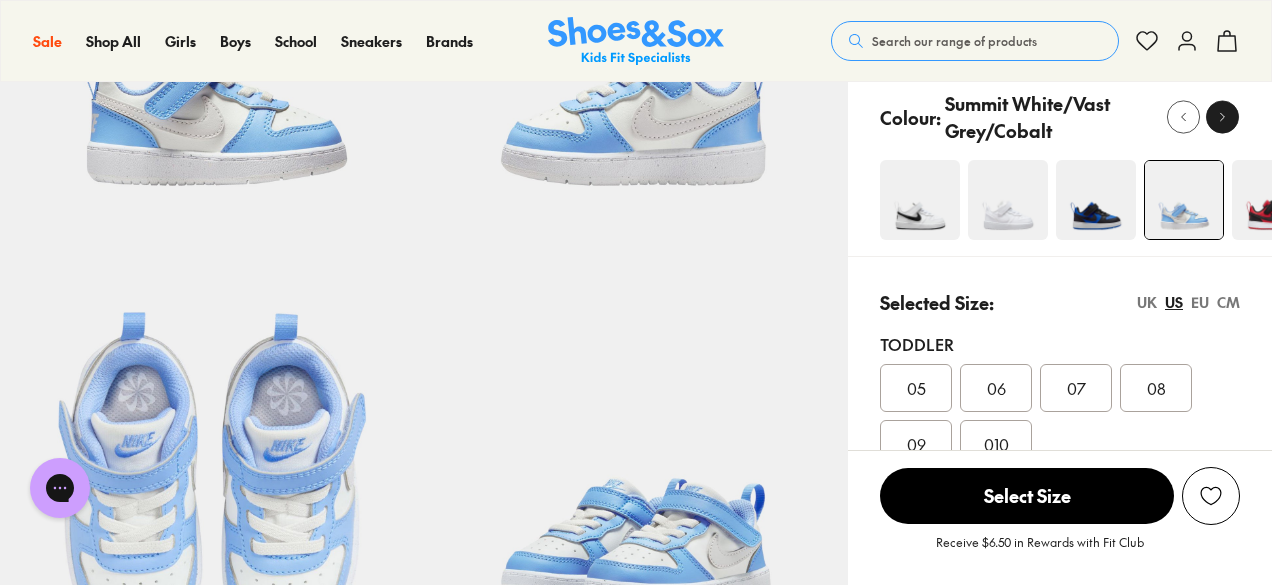 click 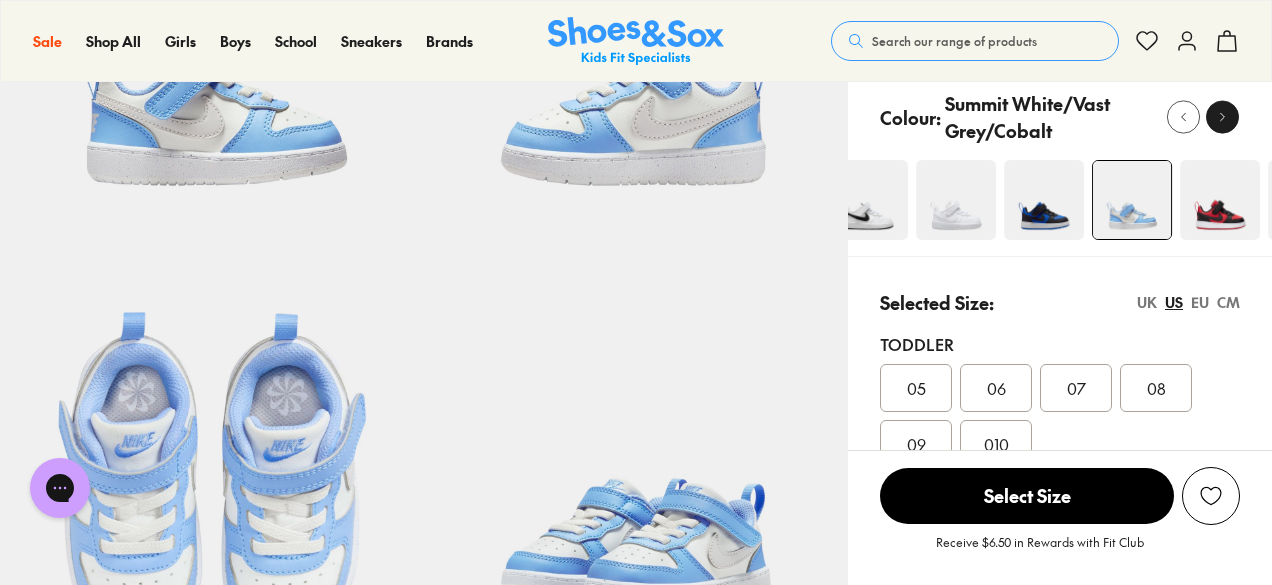 click 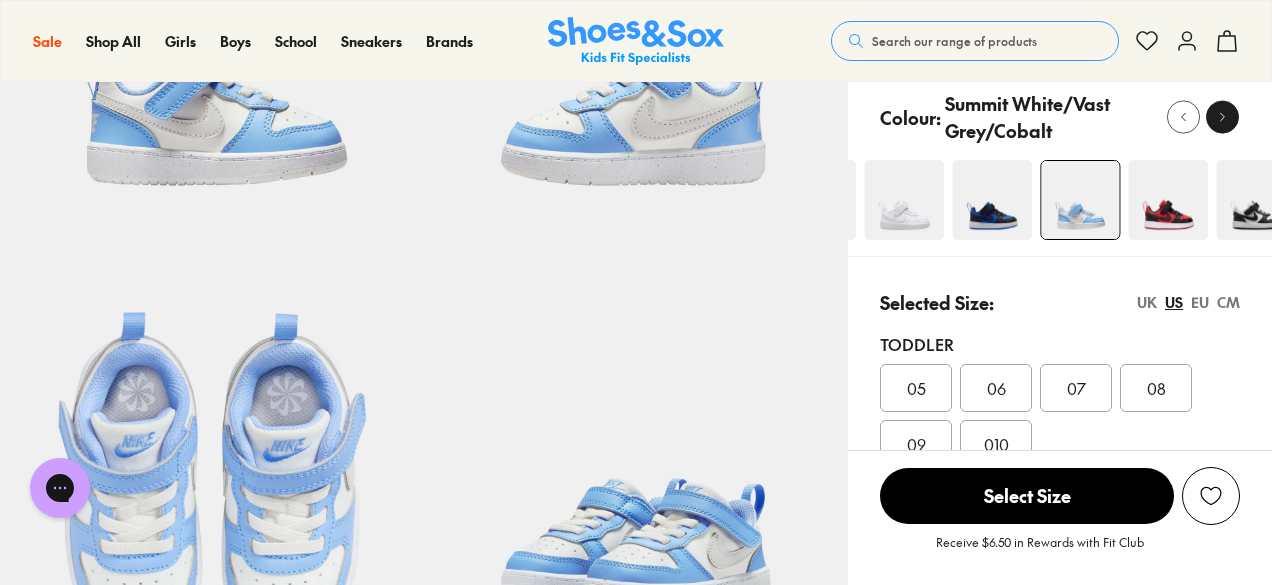 click 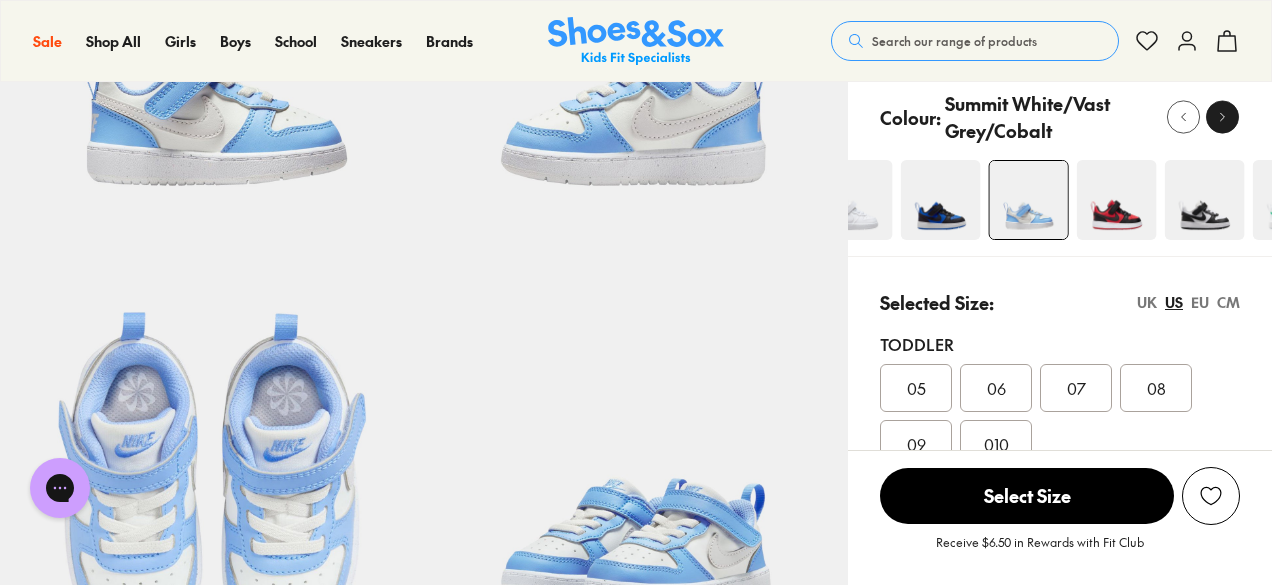 click 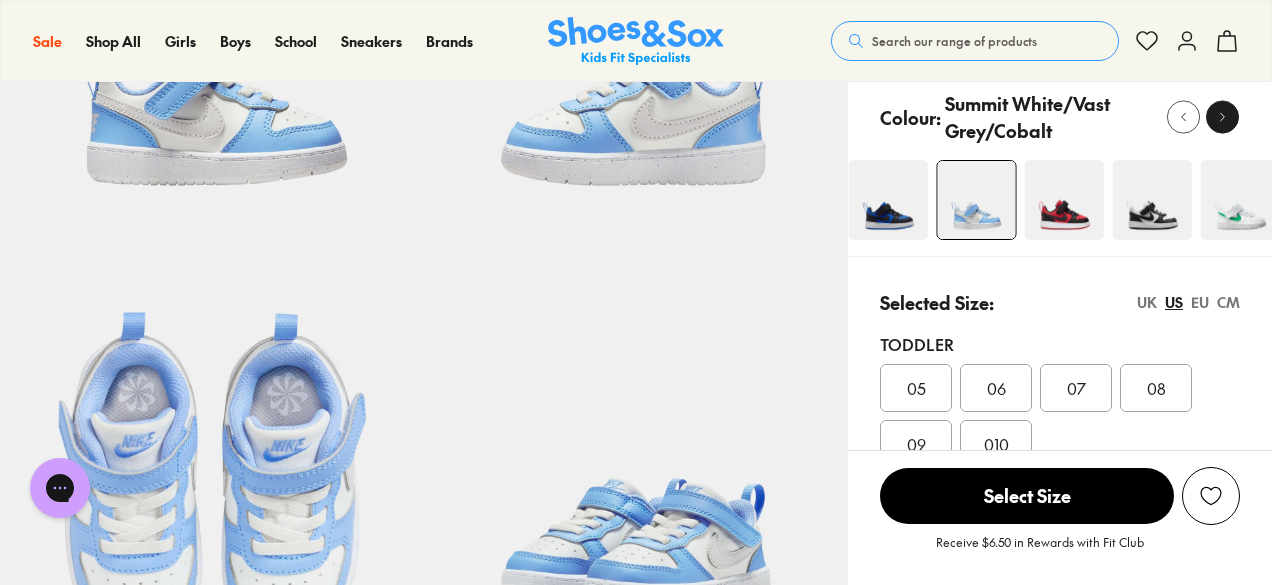 click 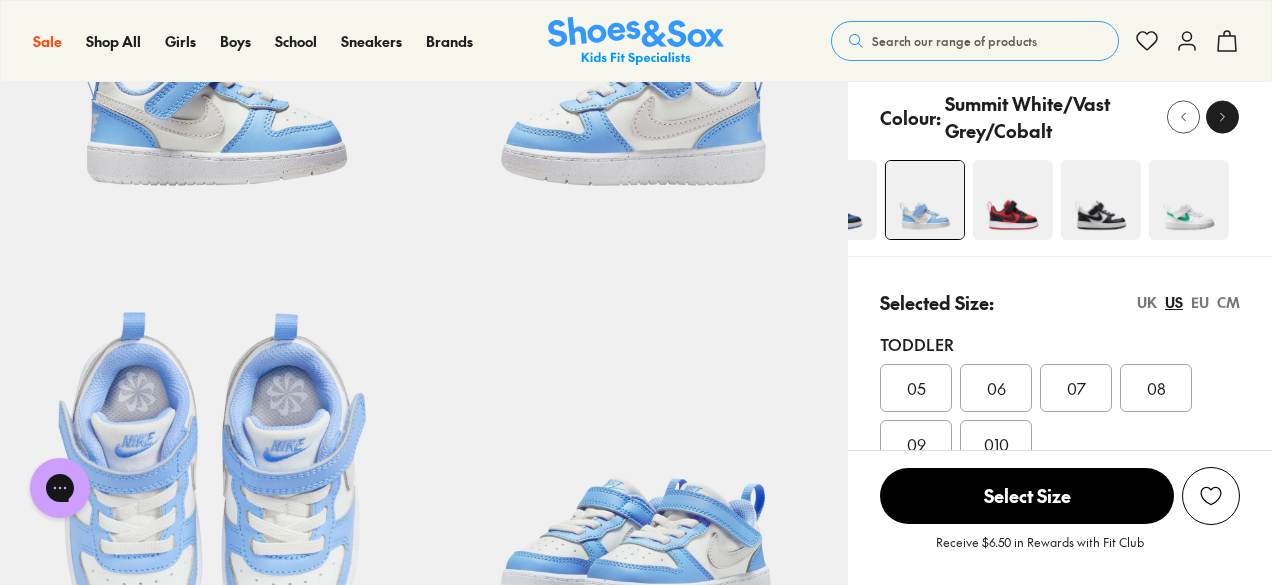 click 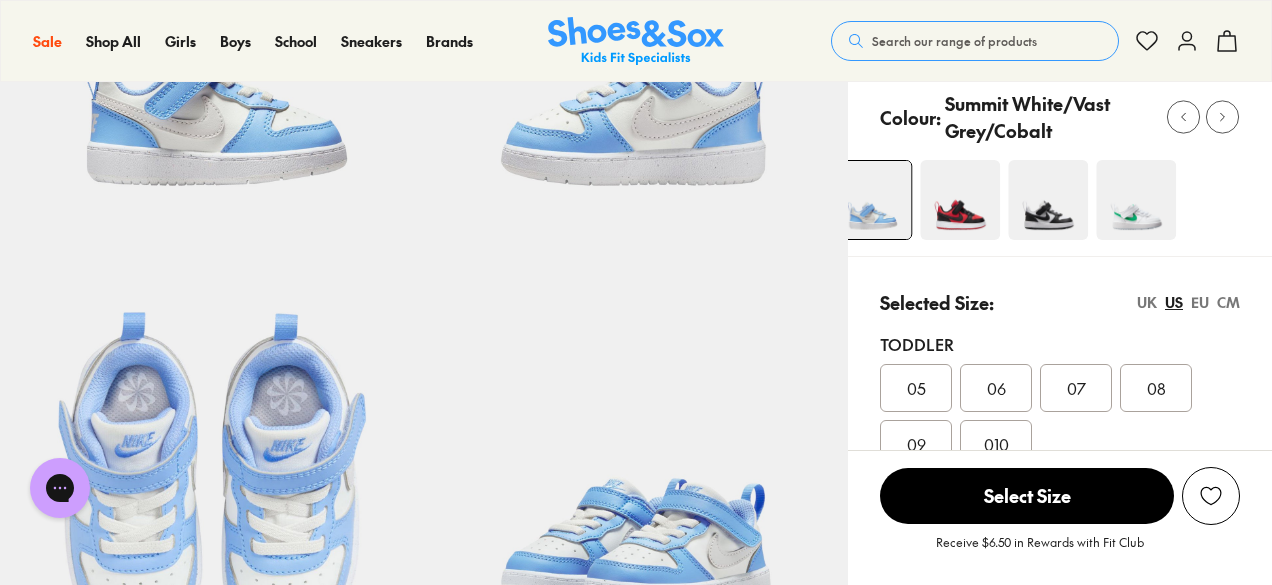 click at bounding box center [1136, 200] 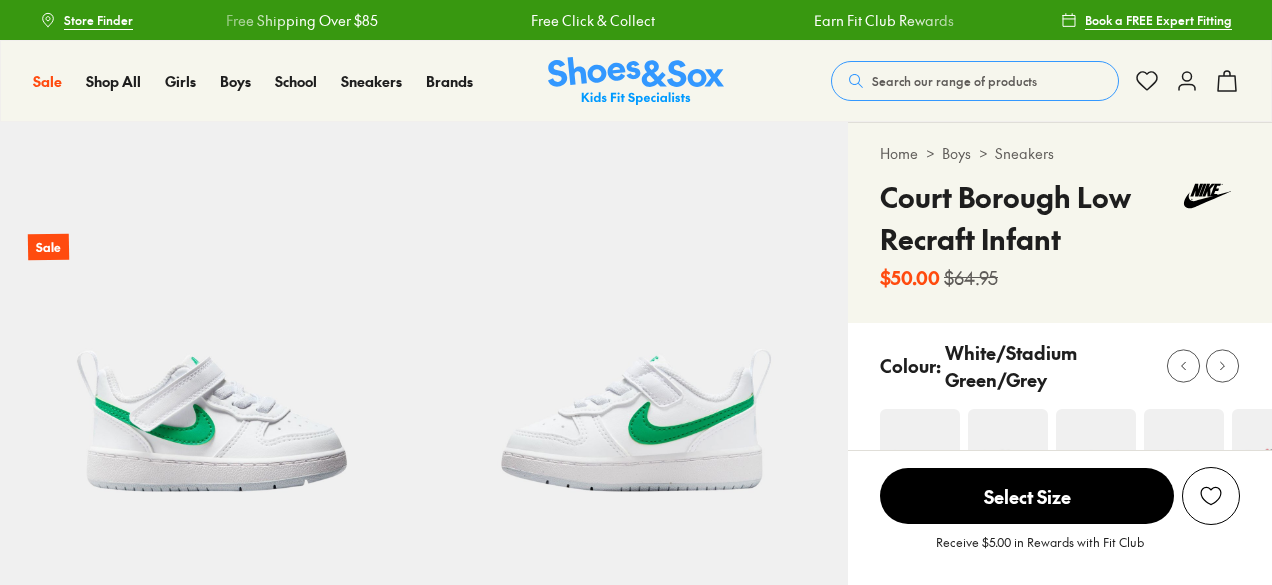 scroll, scrollTop: 0, scrollLeft: 0, axis: both 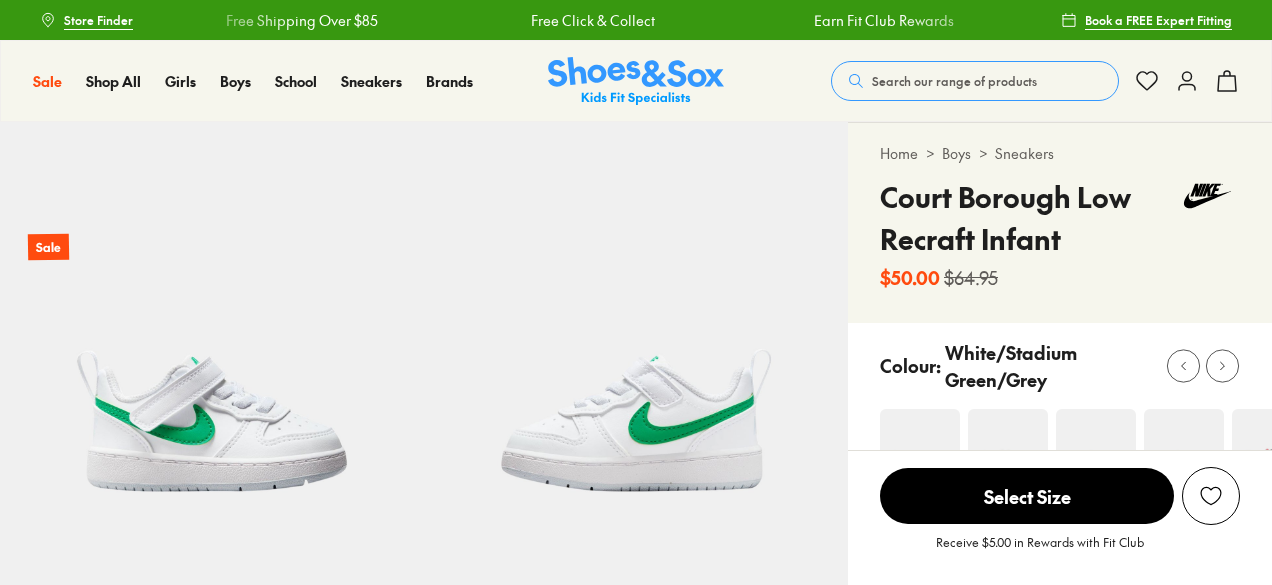 select on "*" 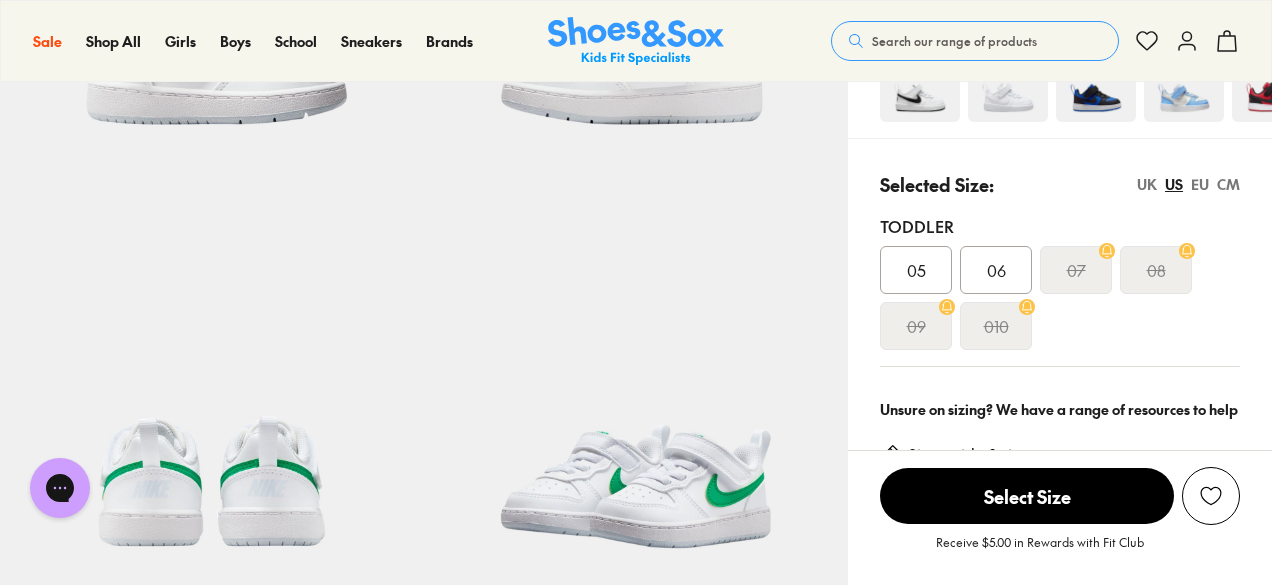 scroll, scrollTop: 248, scrollLeft: 0, axis: vertical 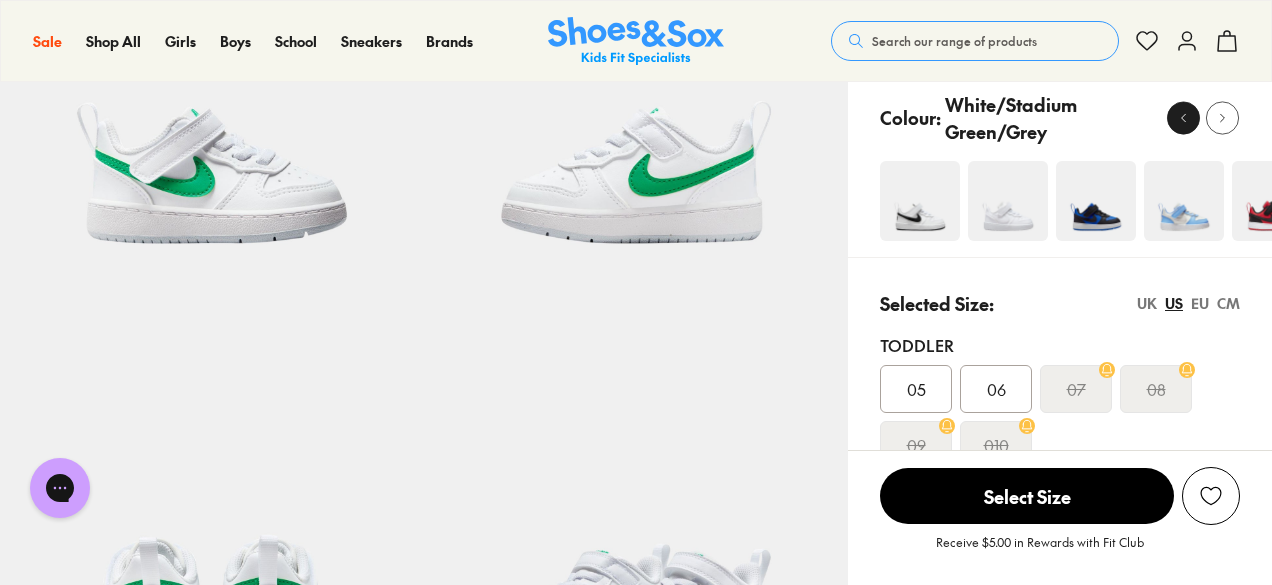 click at bounding box center [1183, 117] 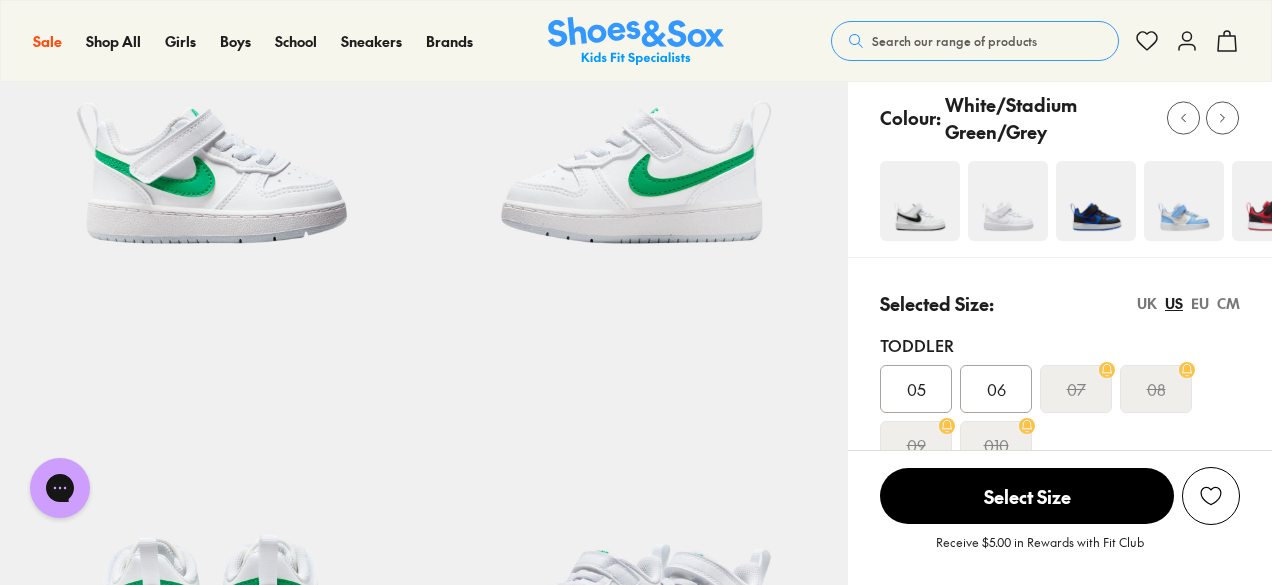 click at bounding box center (920, 201) 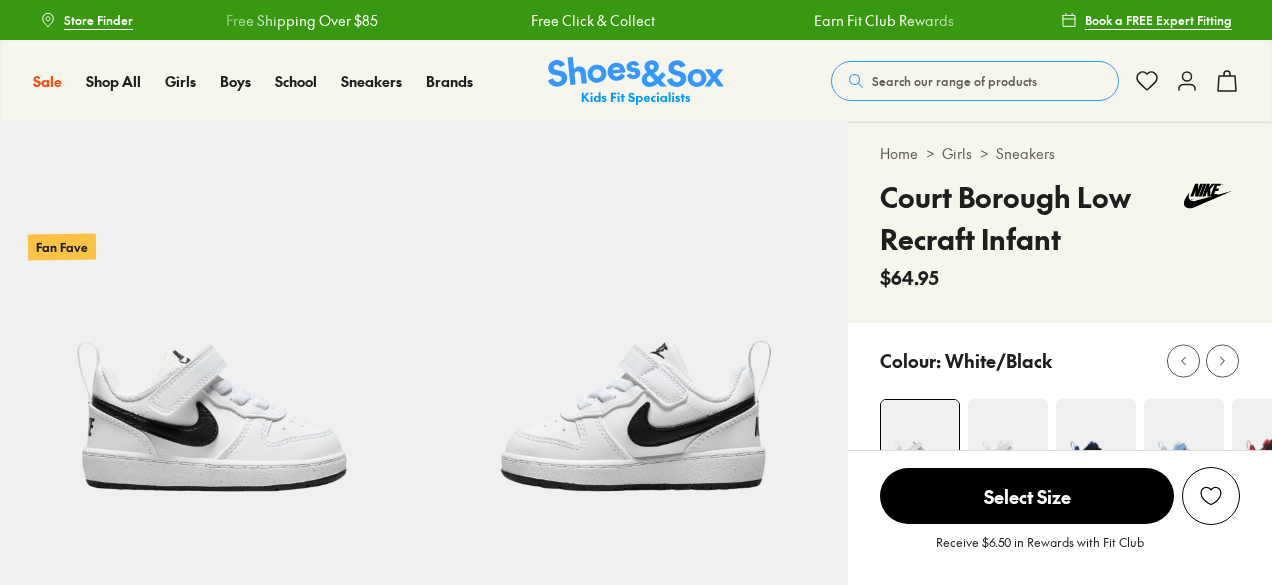 scroll, scrollTop: 0, scrollLeft: 0, axis: both 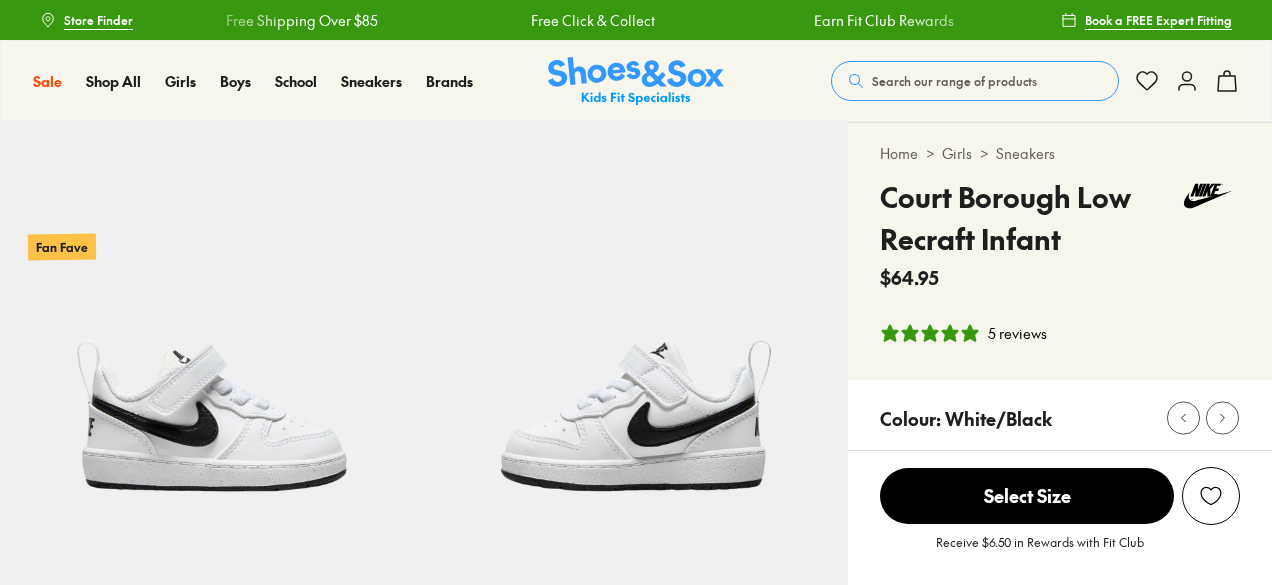 select on "*" 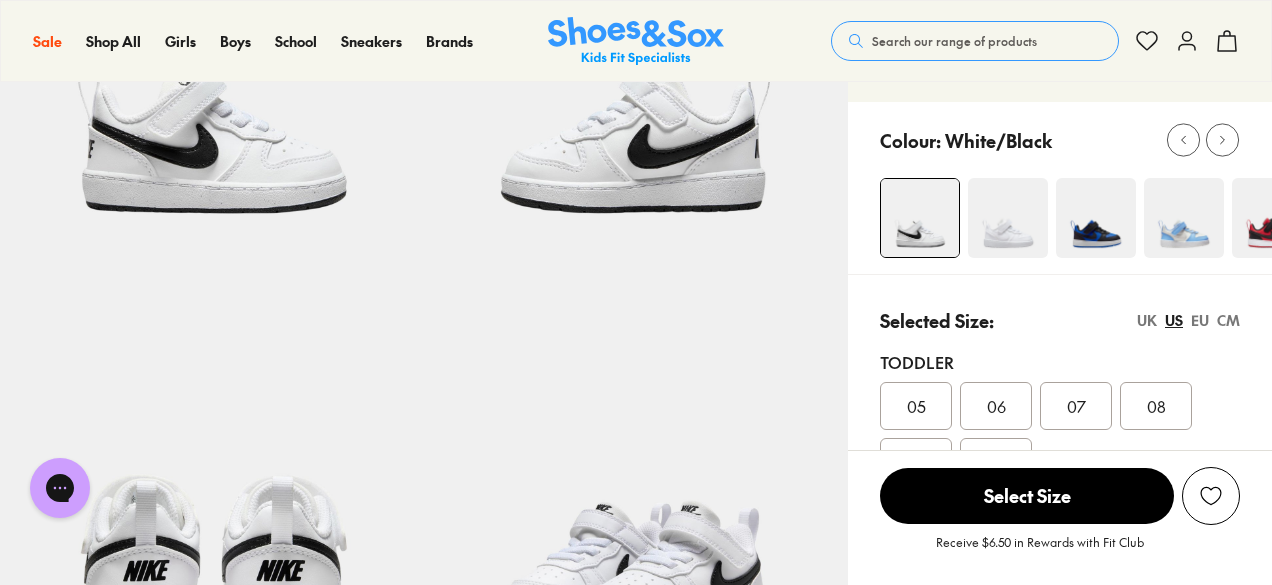 scroll, scrollTop: 269, scrollLeft: 0, axis: vertical 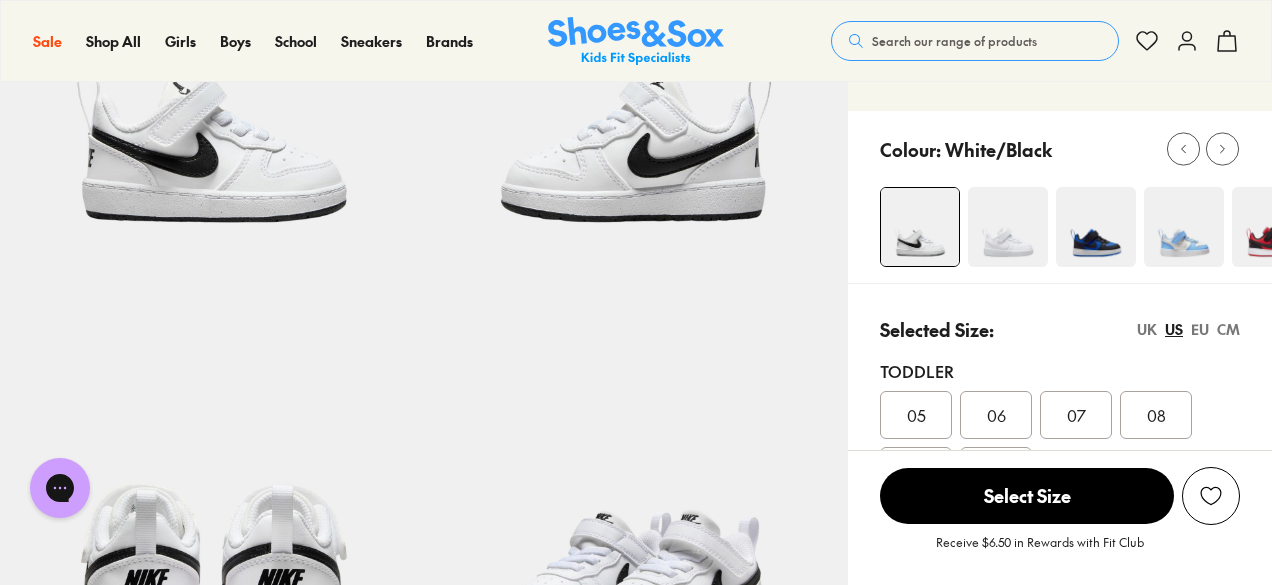 click at bounding box center [1096, 227] 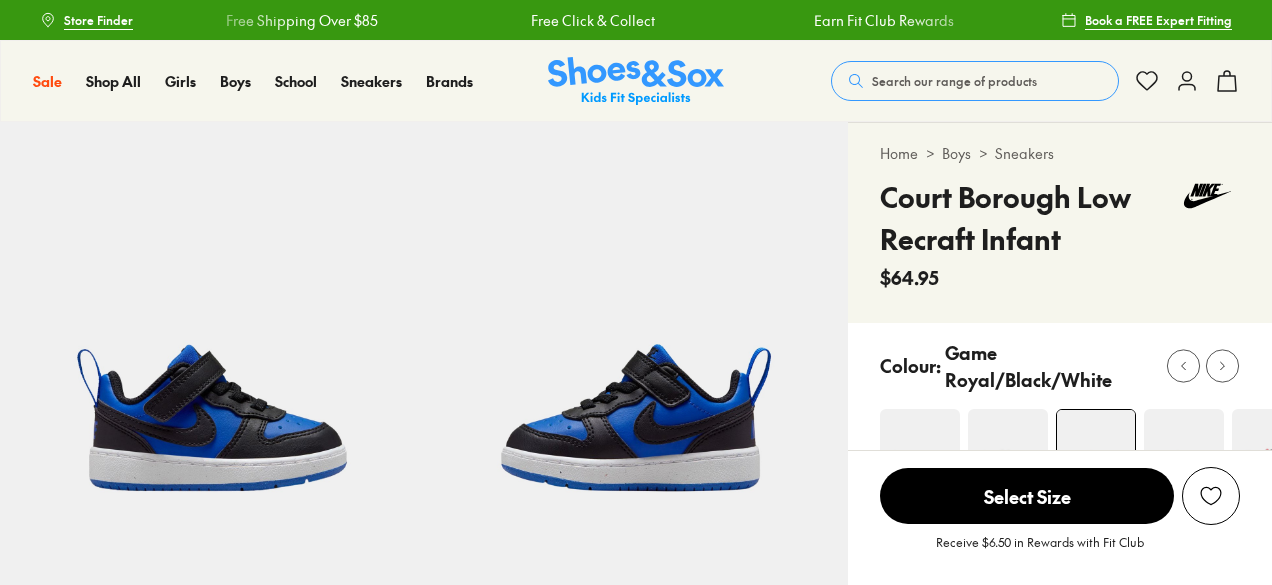 scroll, scrollTop: 0, scrollLeft: 0, axis: both 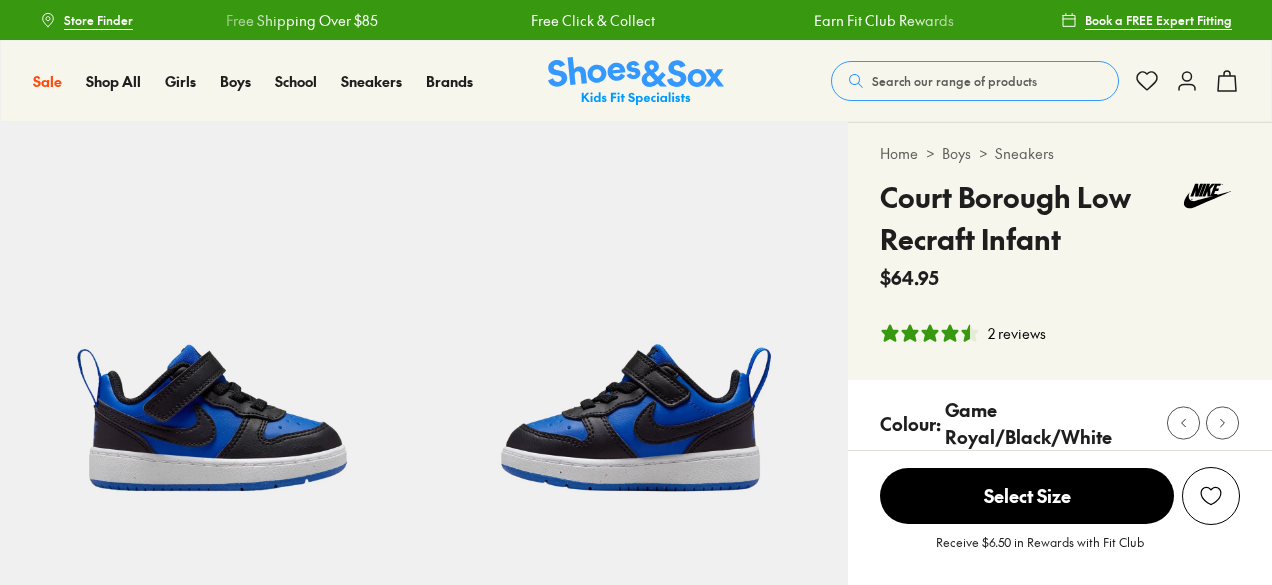 select on "*" 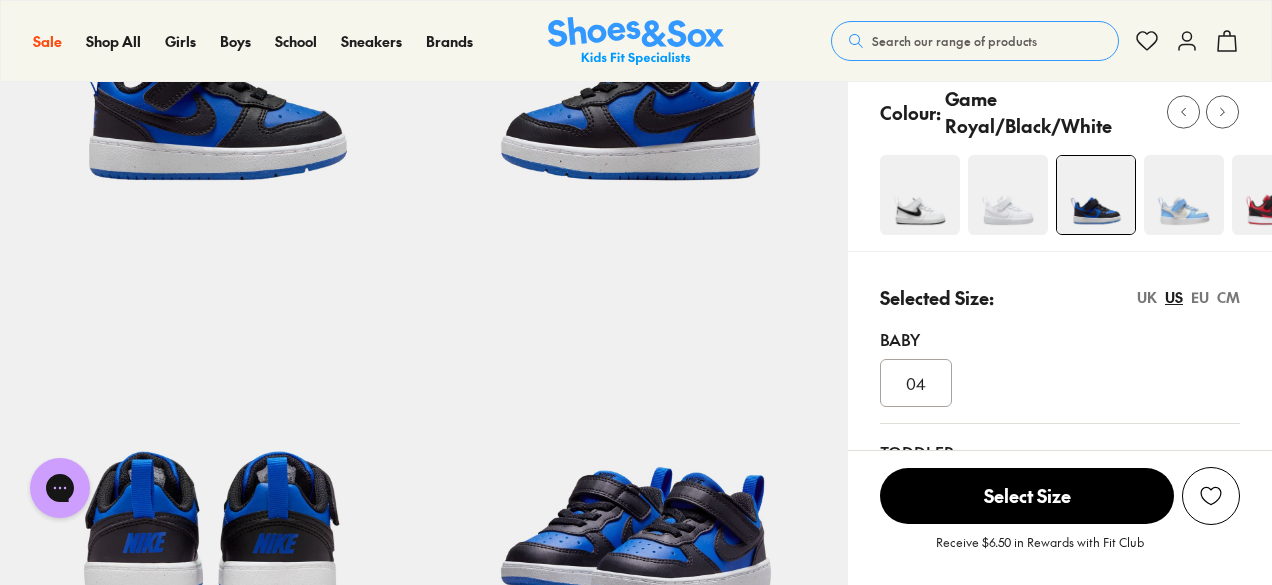 scroll, scrollTop: 308, scrollLeft: 0, axis: vertical 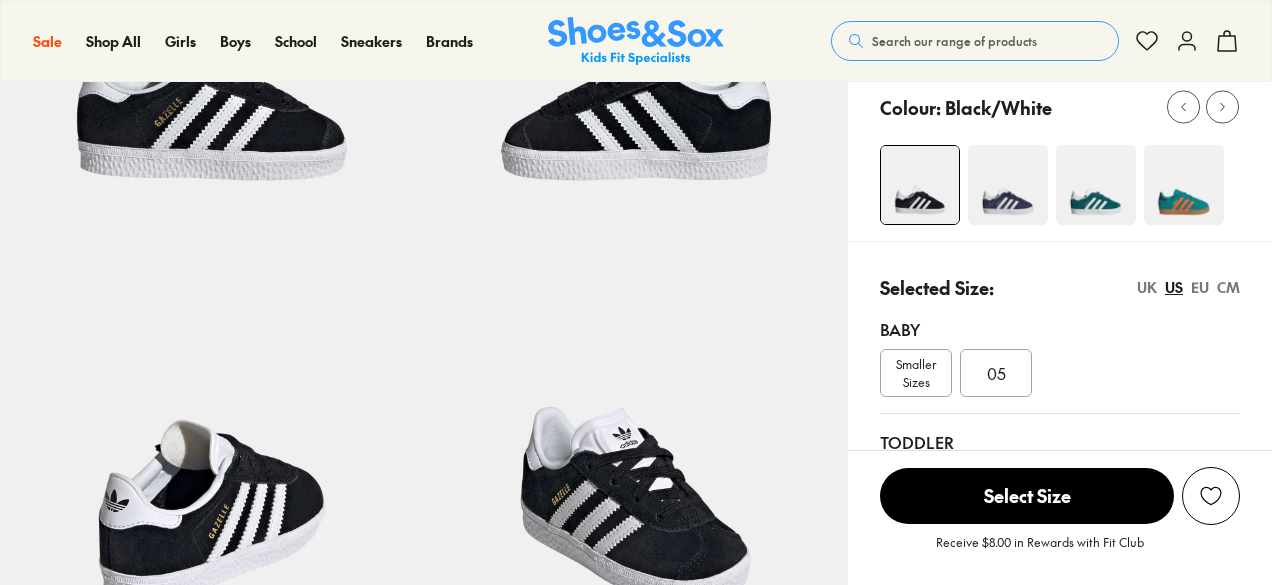select on "*" 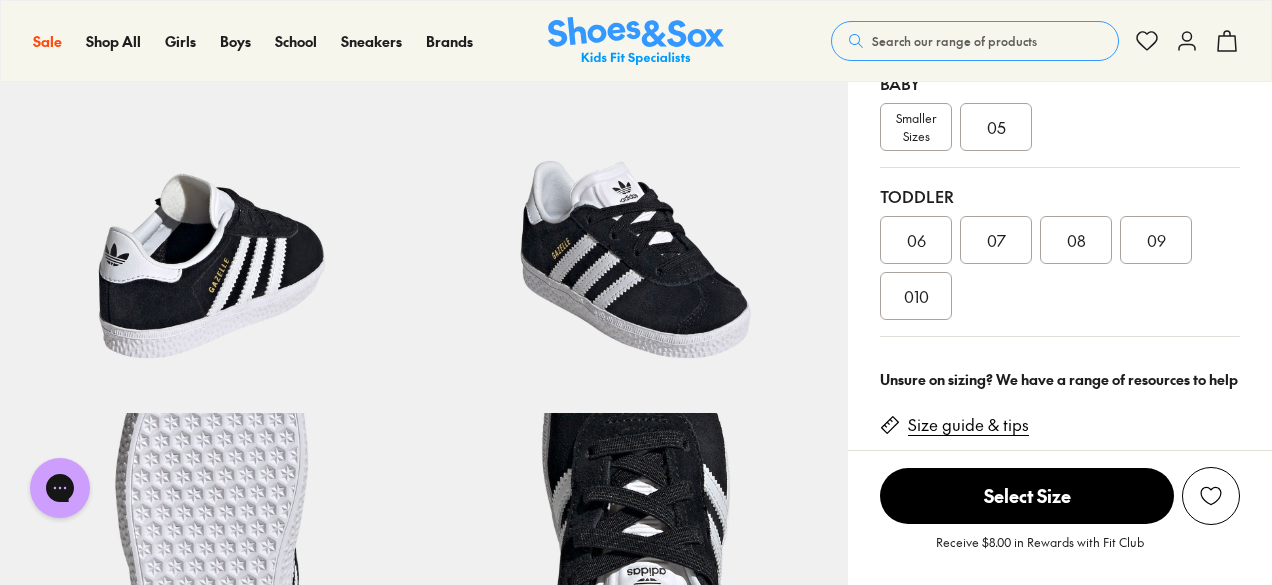 scroll, scrollTop: 559, scrollLeft: 0, axis: vertical 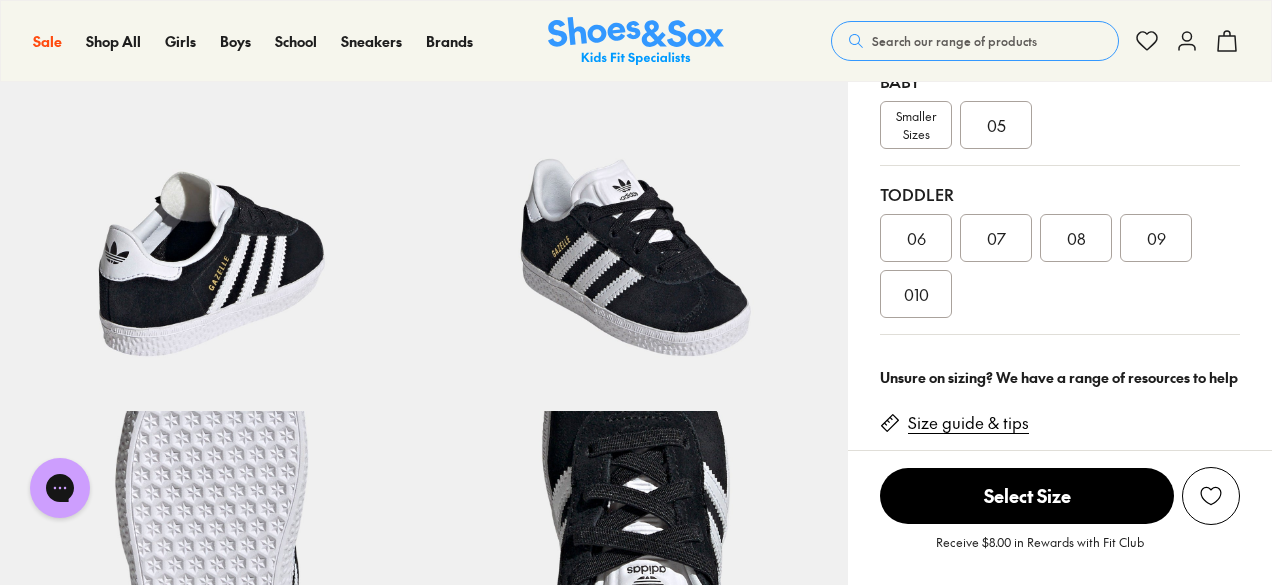 click 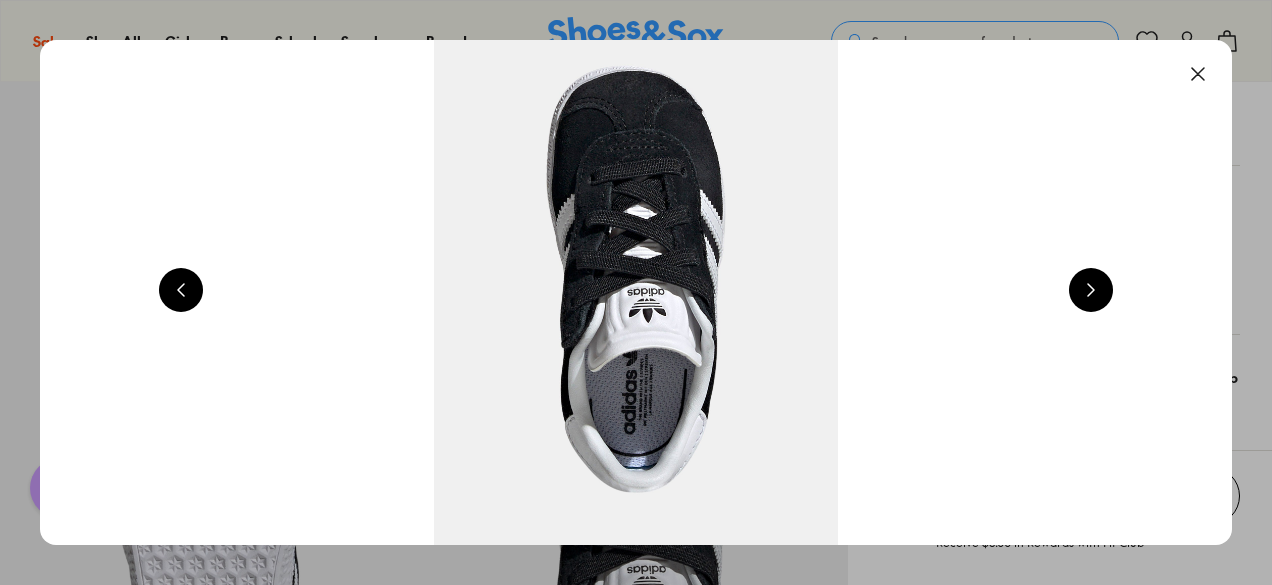 scroll, scrollTop: 0, scrollLeft: 7200, axis: horizontal 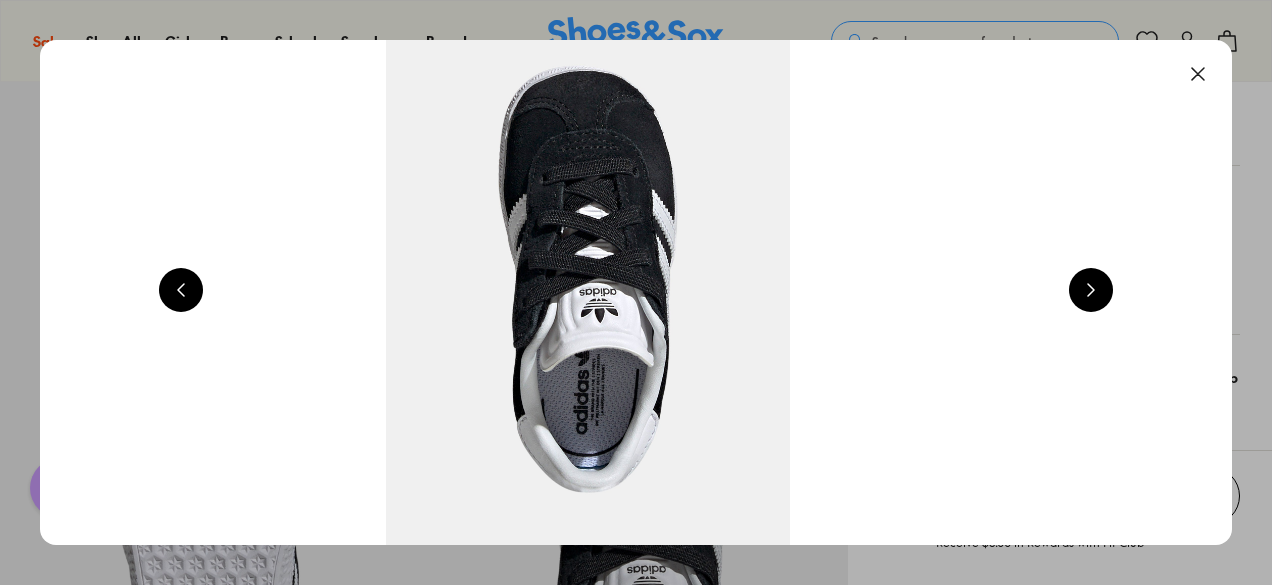 click at bounding box center (588, 292) 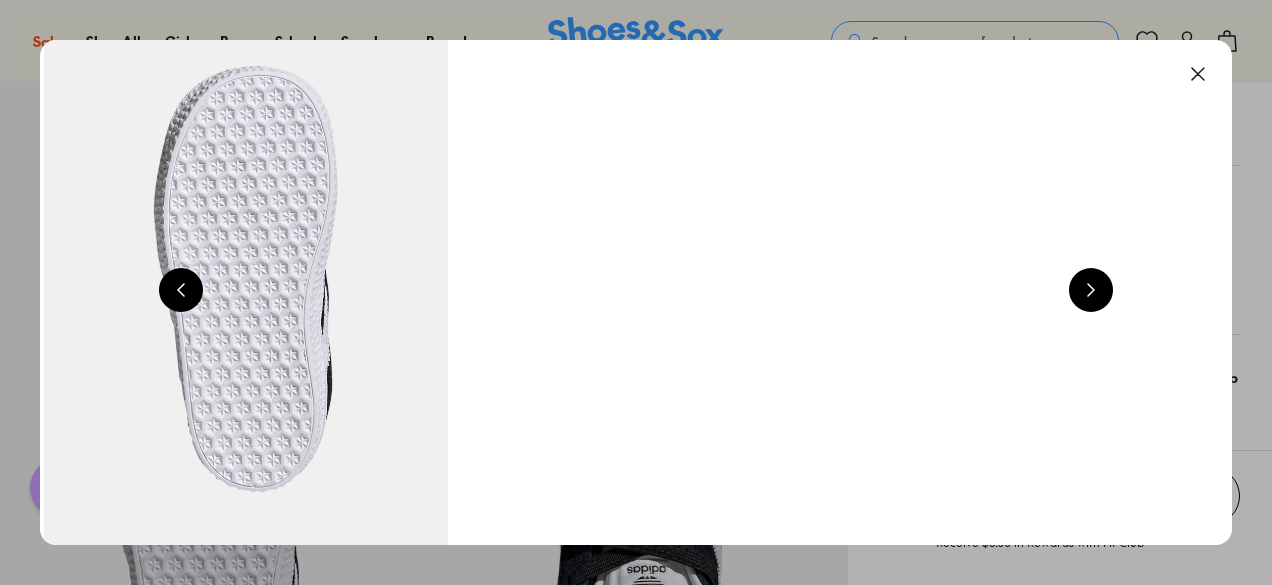 click at bounding box center (181, 290) 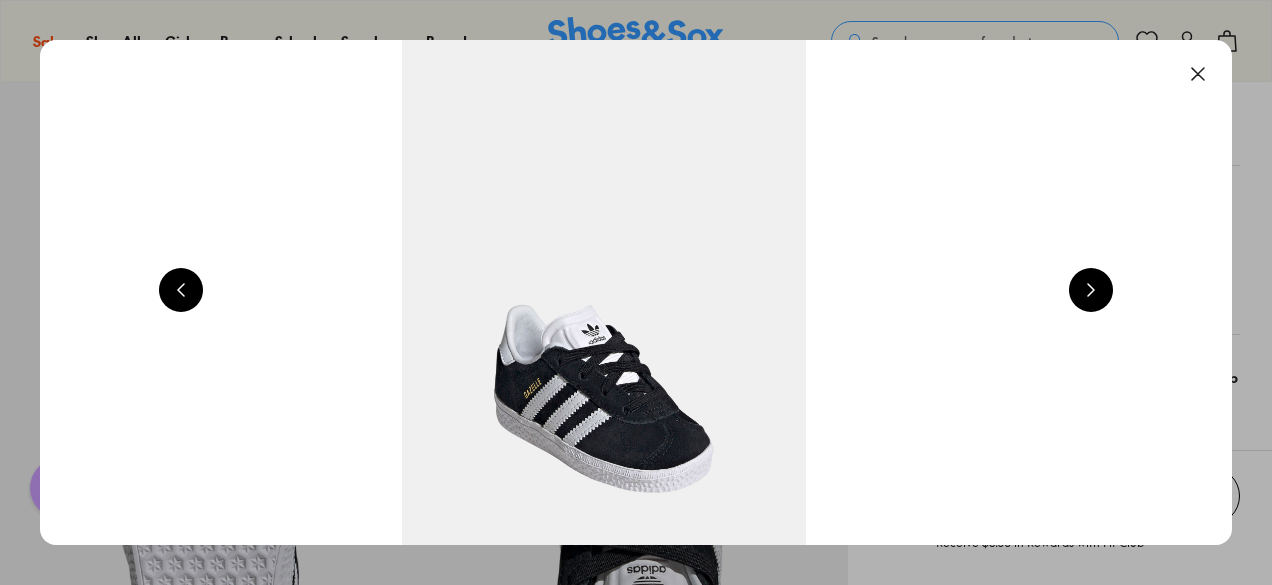 click at bounding box center (181, 290) 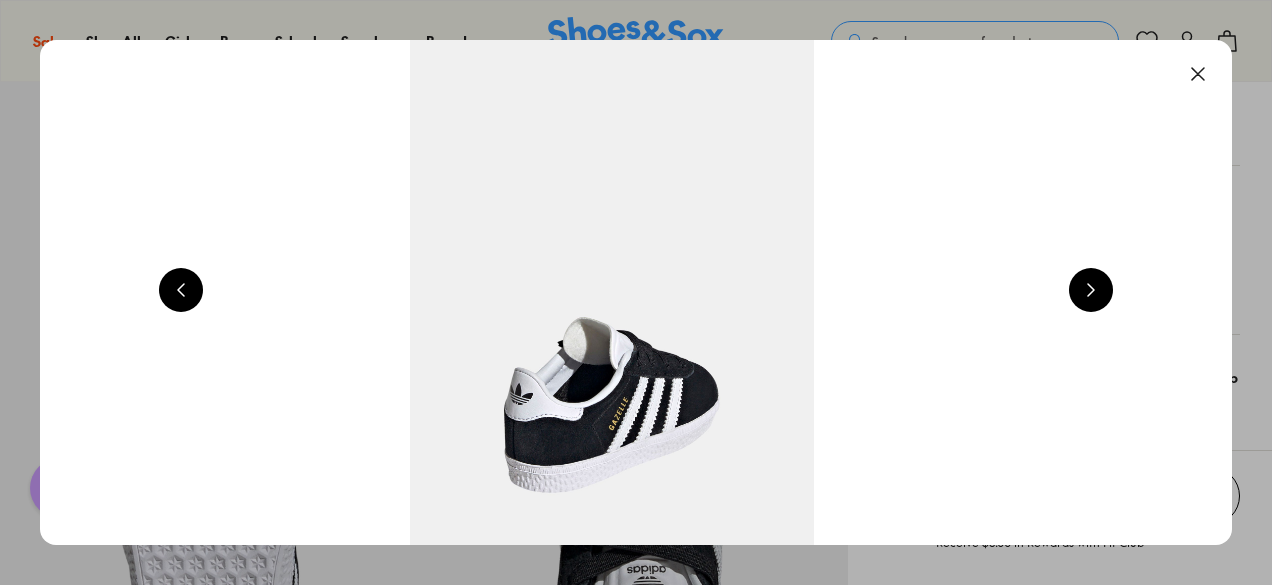 type 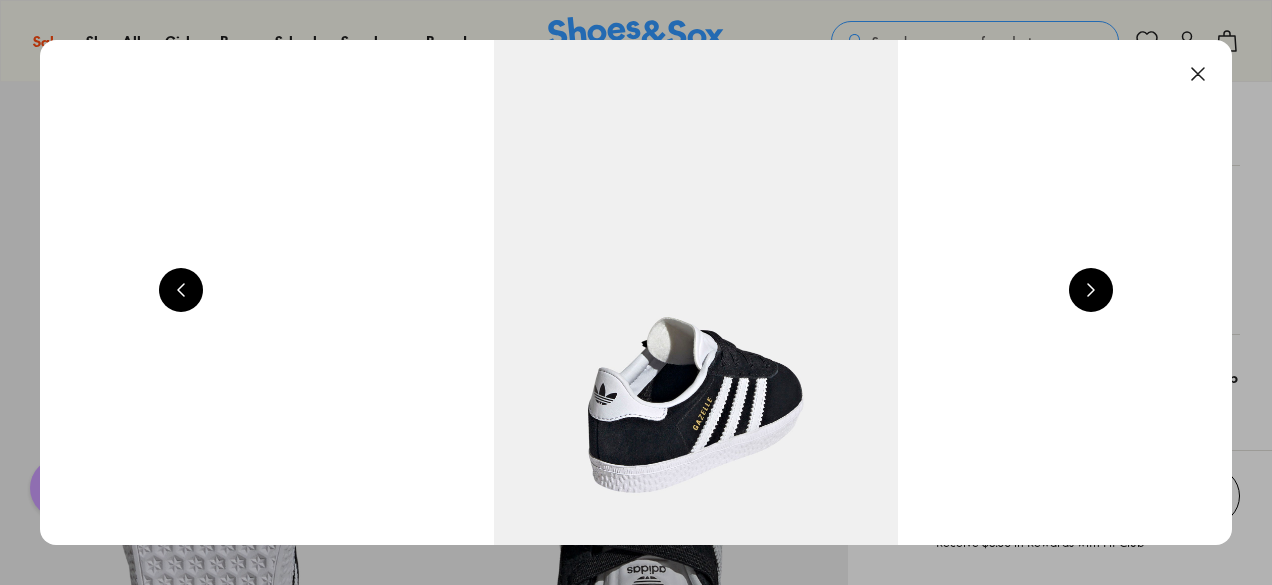 click at bounding box center (181, 290) 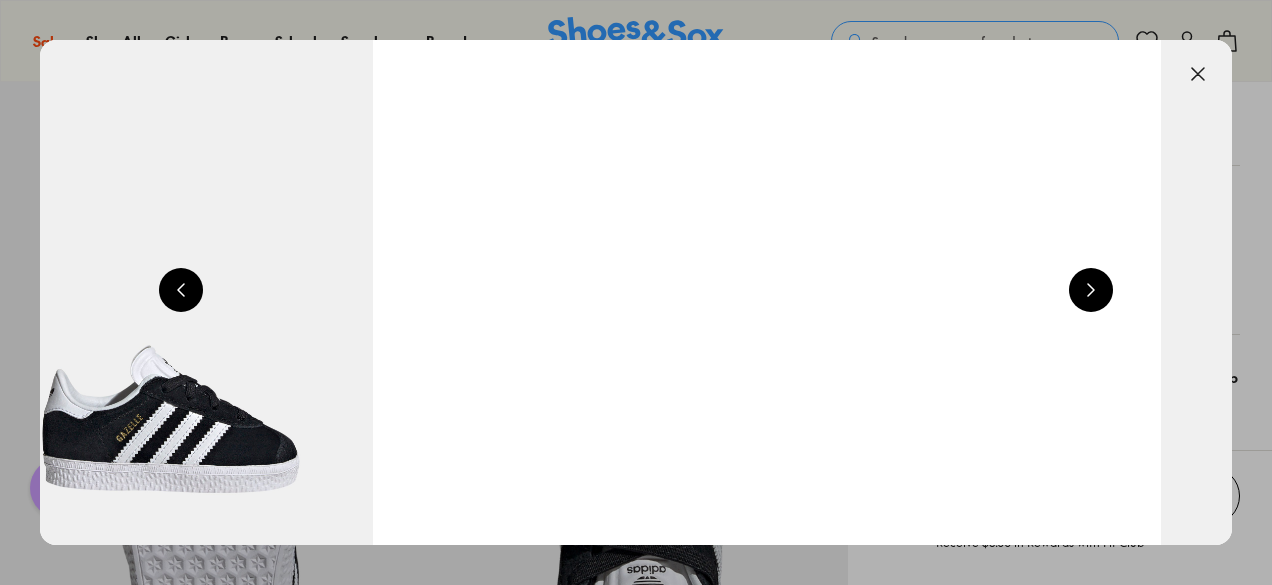 scroll, scrollTop: 0, scrollLeft: 1200, axis: horizontal 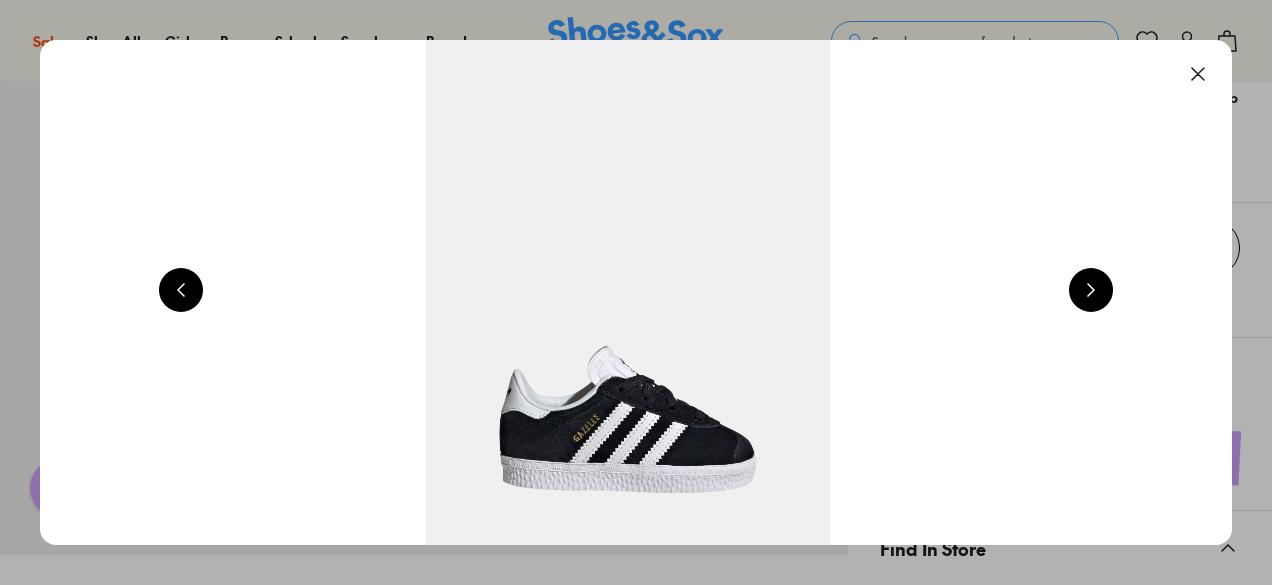 click at bounding box center (181, 290) 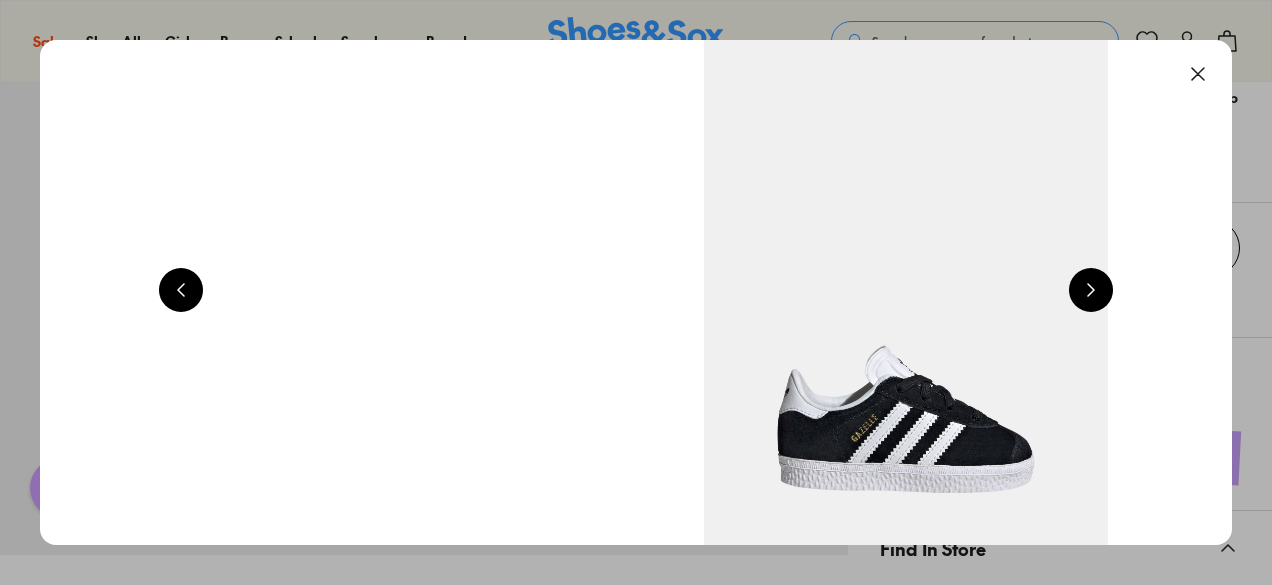 click at bounding box center (181, 290) 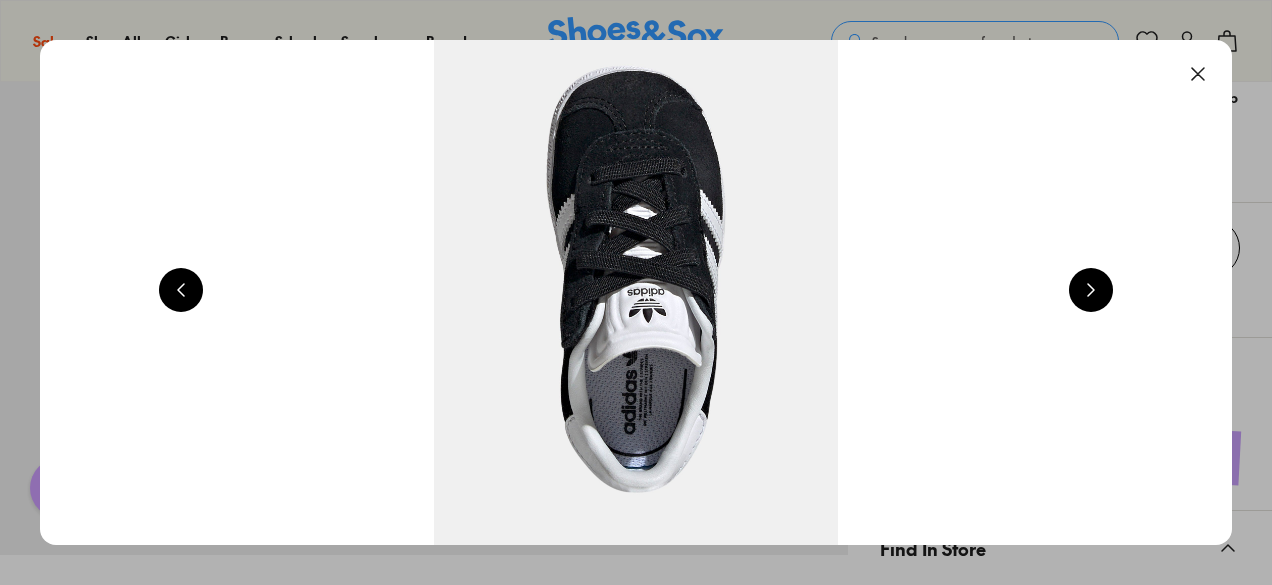 scroll, scrollTop: 0, scrollLeft: 7200, axis: horizontal 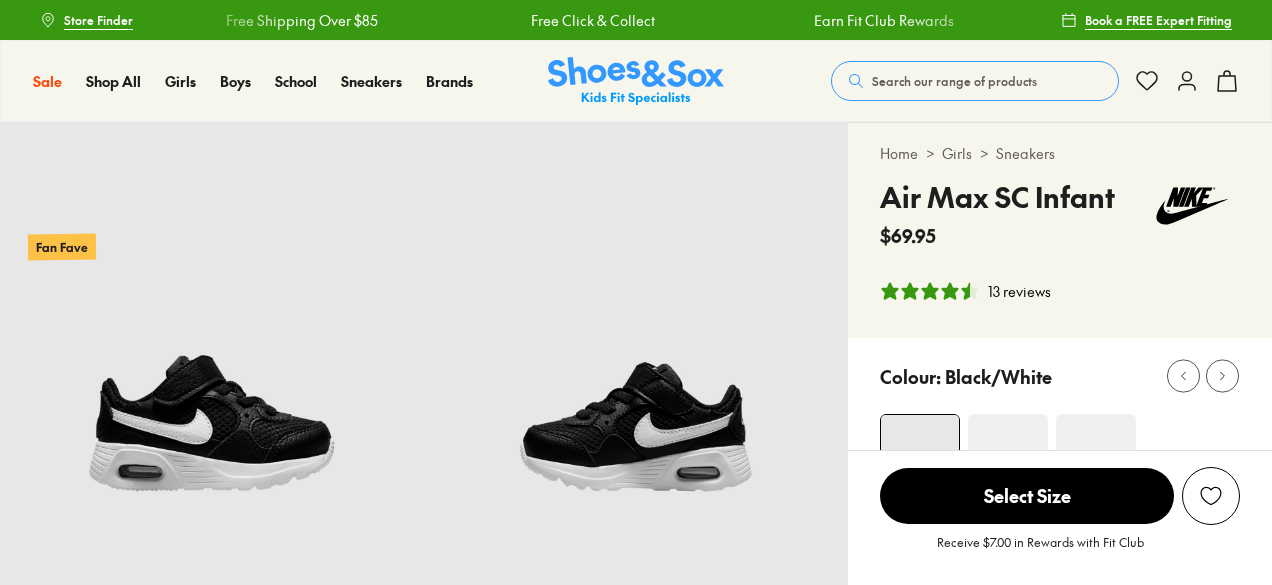 select on "*" 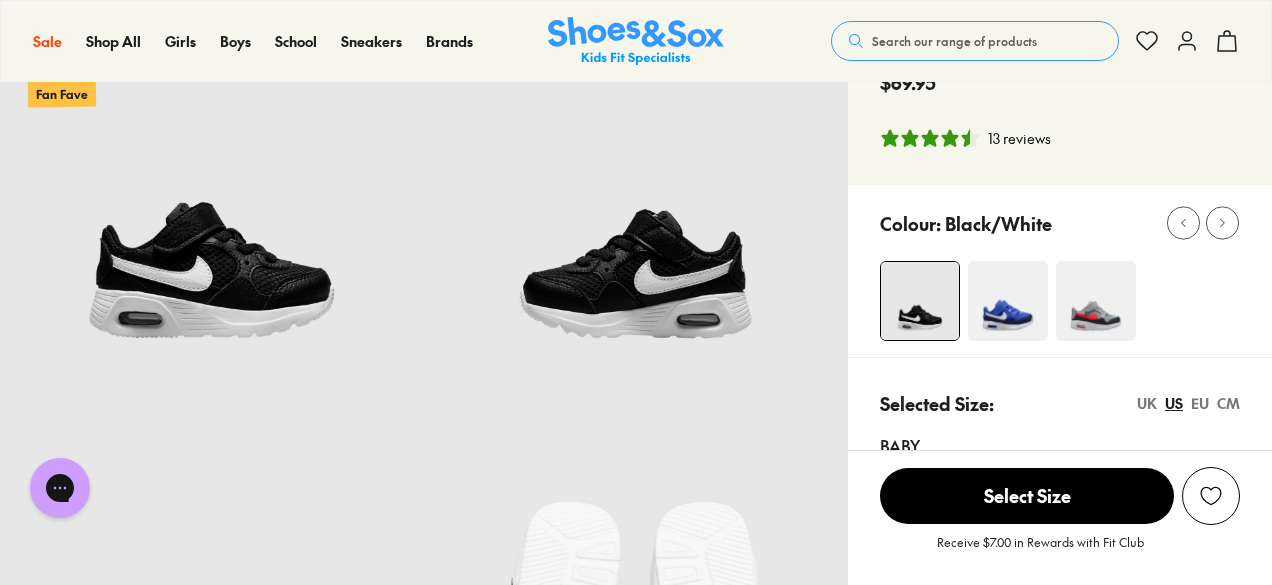 scroll, scrollTop: 152, scrollLeft: 0, axis: vertical 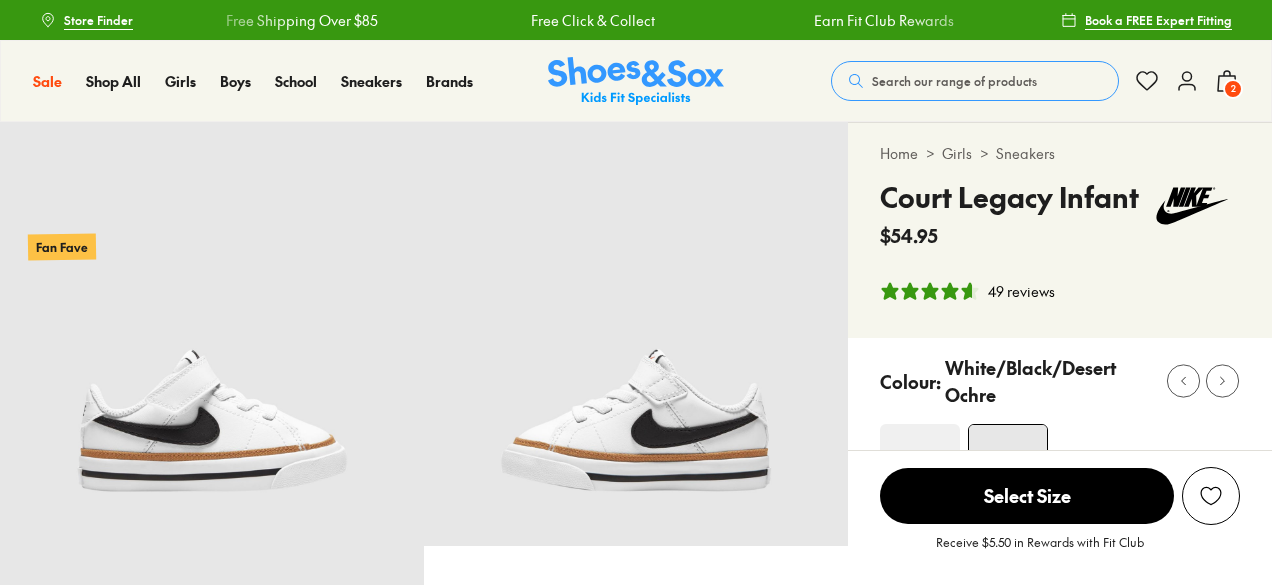select on "*" 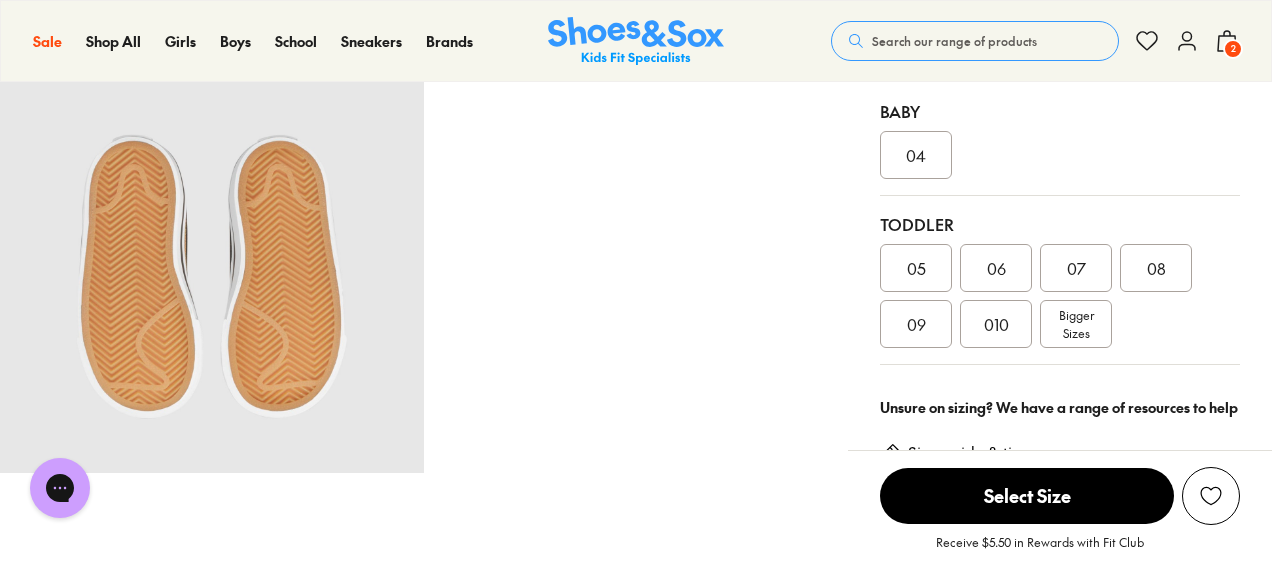 scroll, scrollTop: 500, scrollLeft: 0, axis: vertical 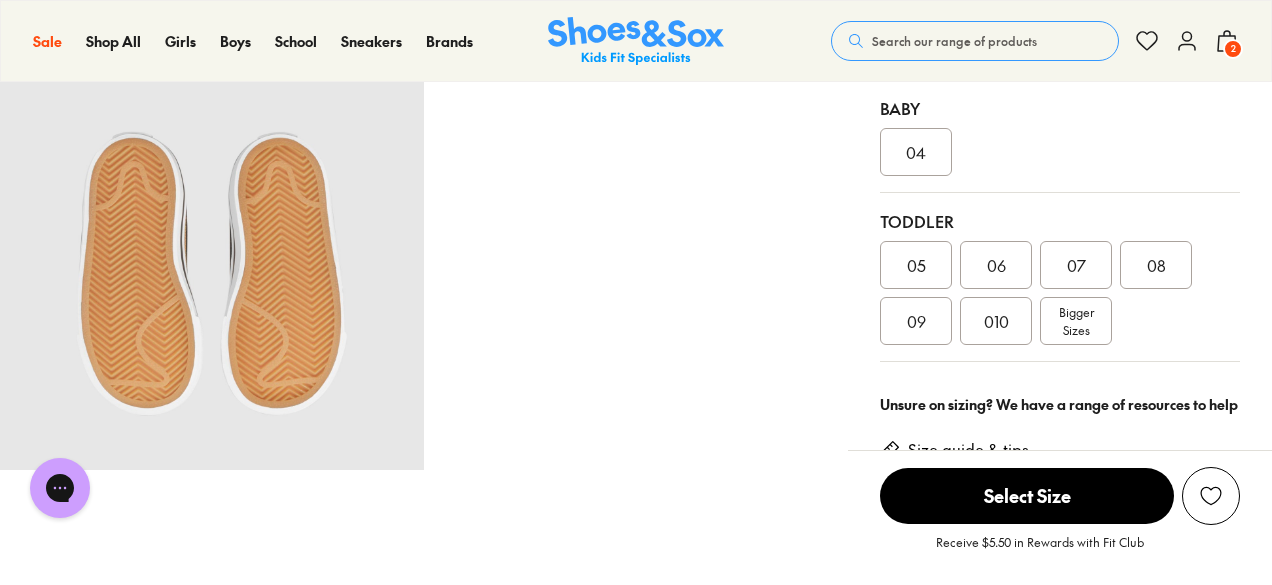 click on "010" at bounding box center [996, 321] 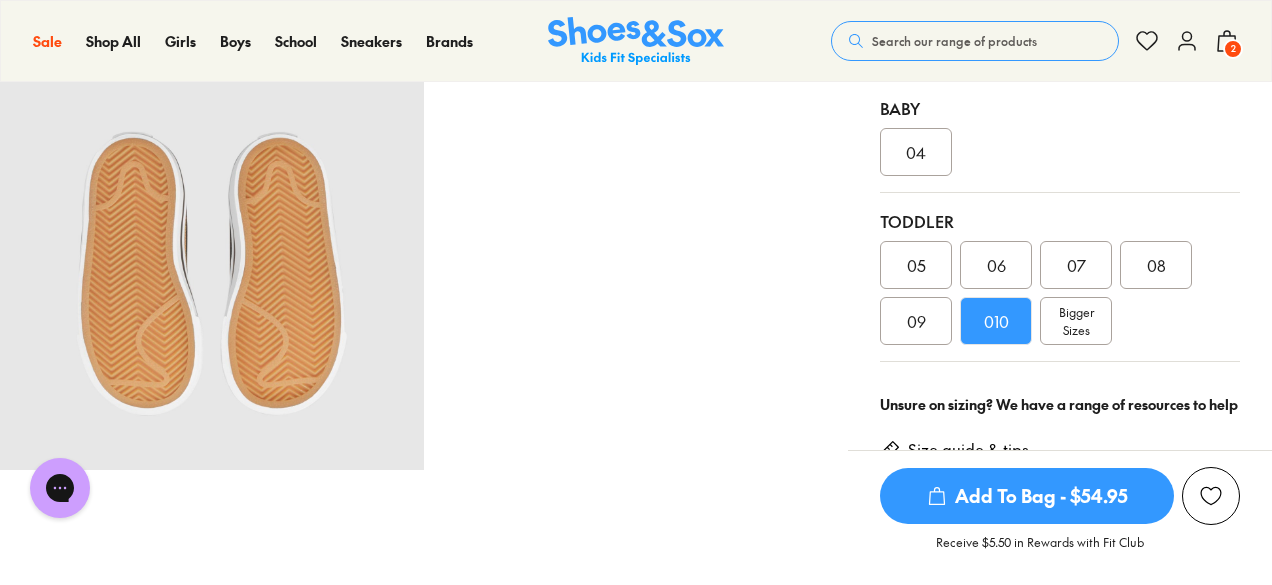 click on "Add To Bag - $54.95" at bounding box center [1027, 496] 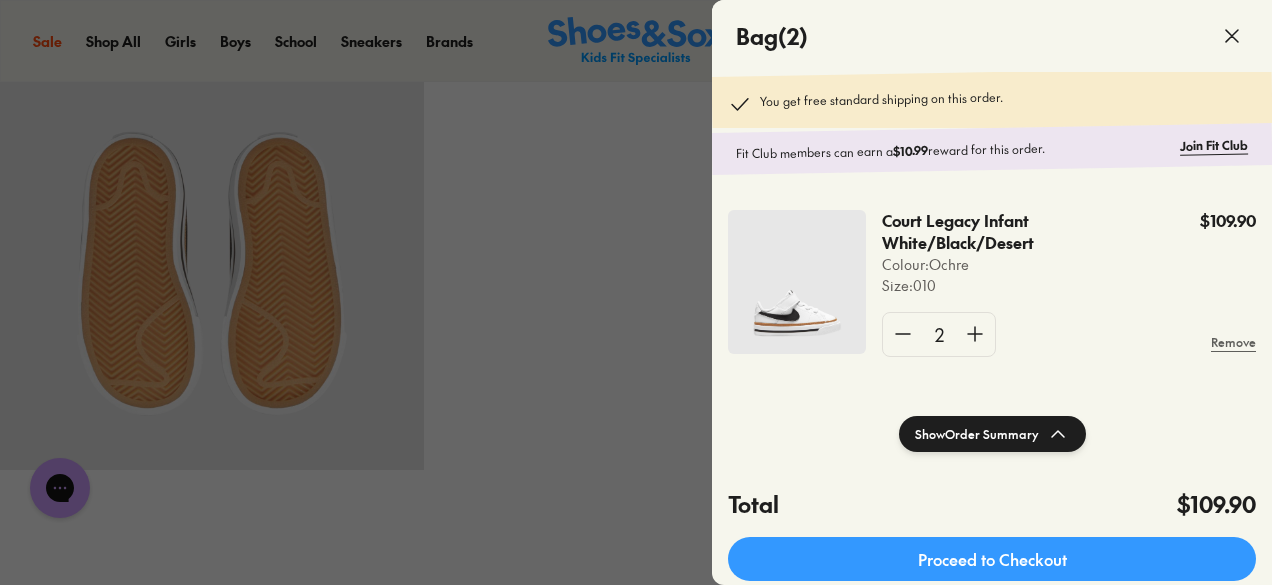scroll, scrollTop: 0, scrollLeft: 0, axis: both 